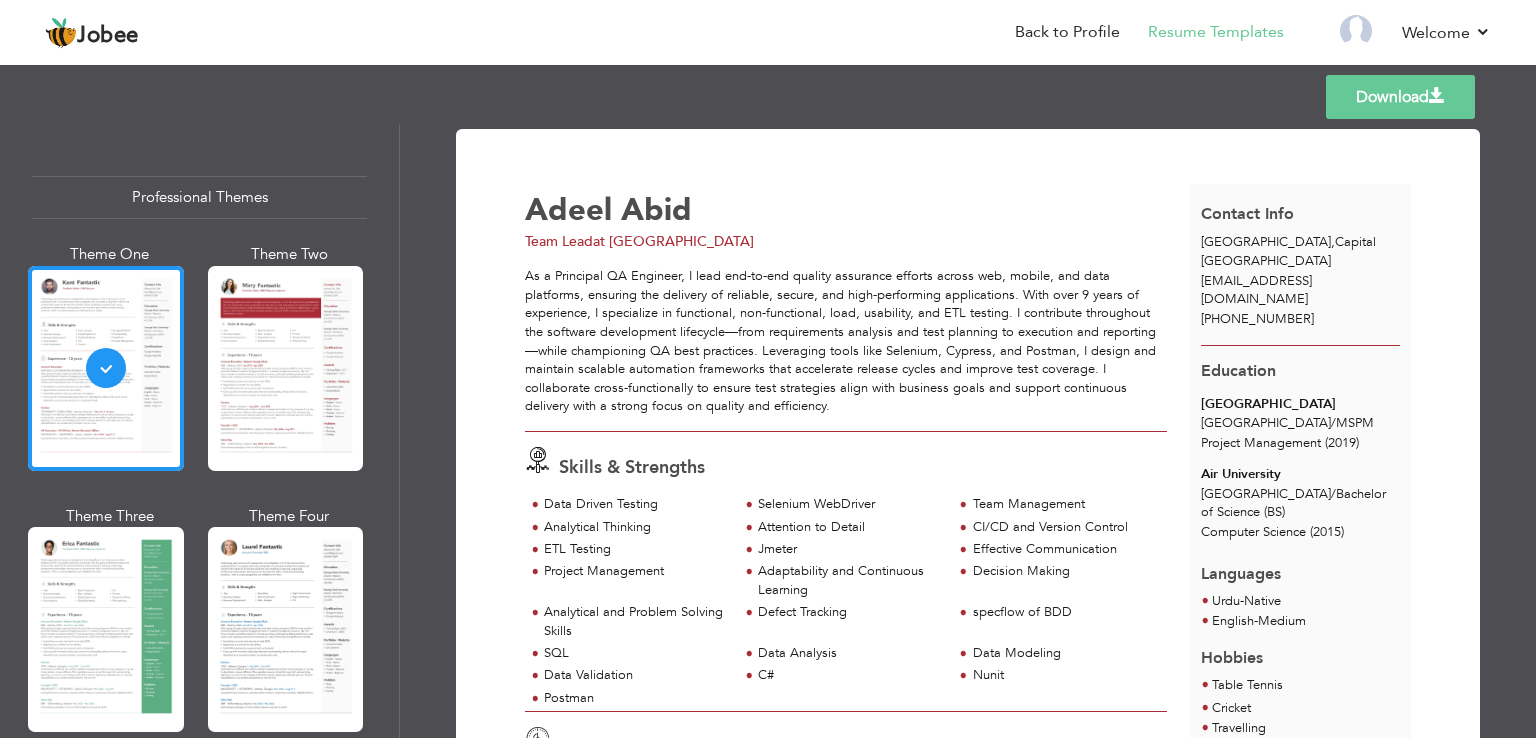 scroll, scrollTop: 0, scrollLeft: 0, axis: both 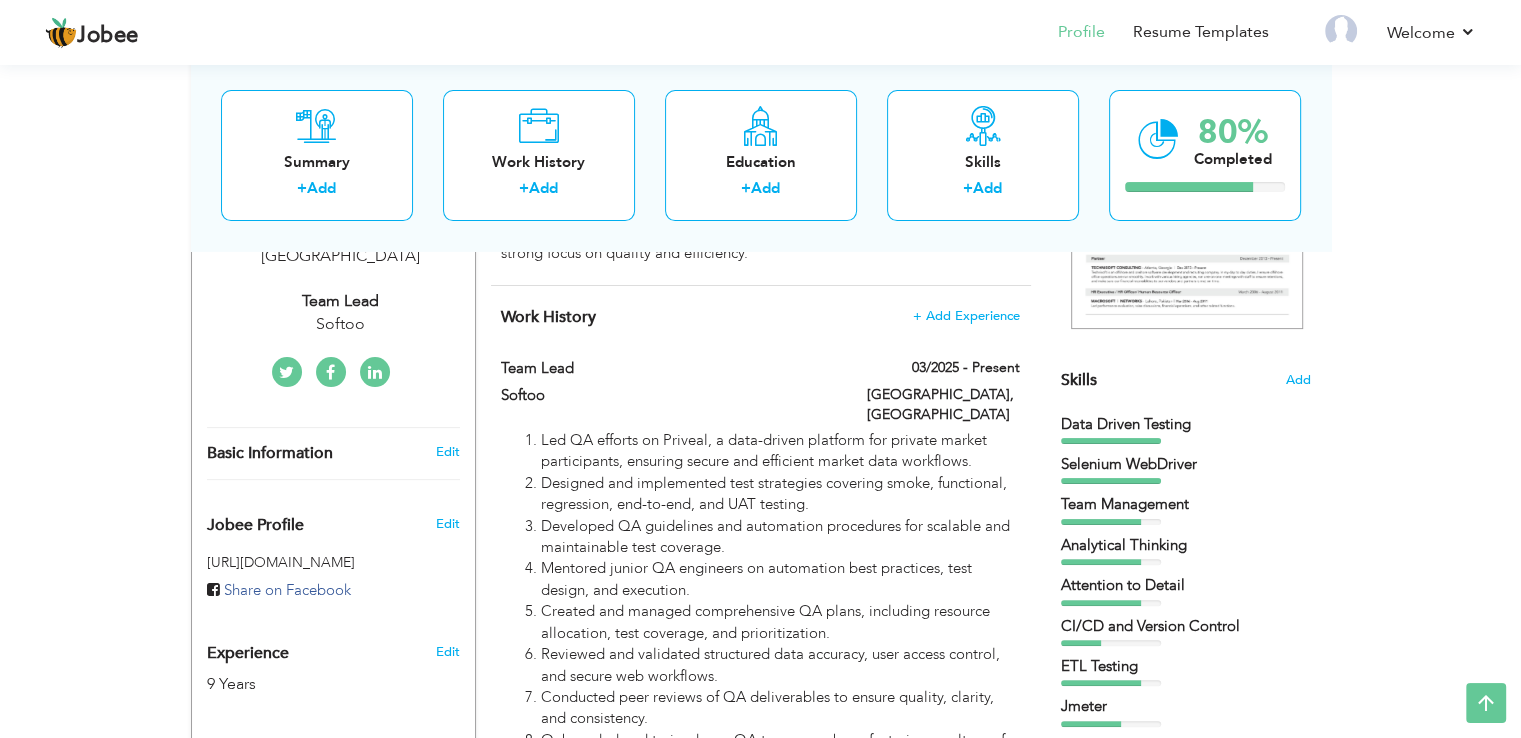 click on "Choose a Template
‹" at bounding box center (1188, 972) 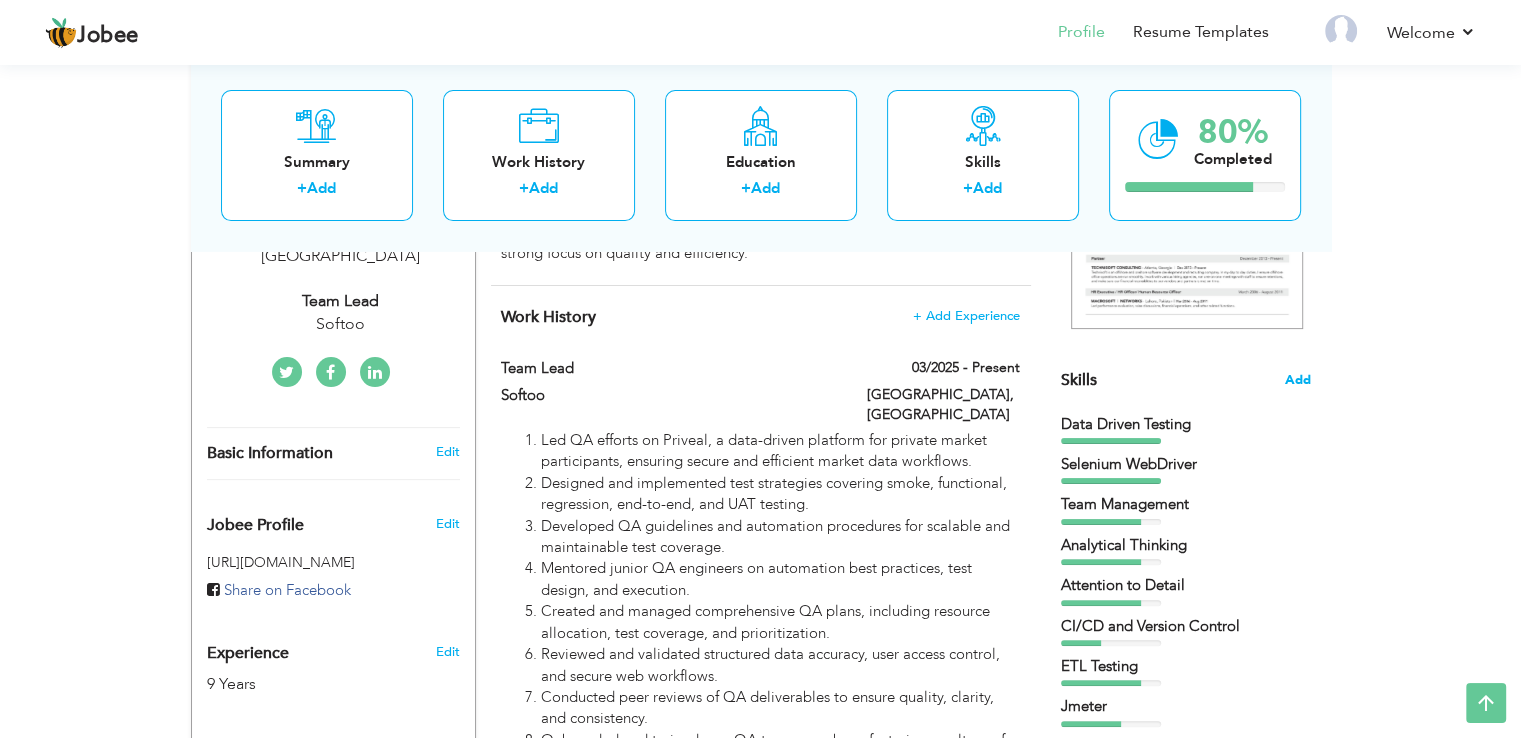 click on "Add" at bounding box center (1298, 380) 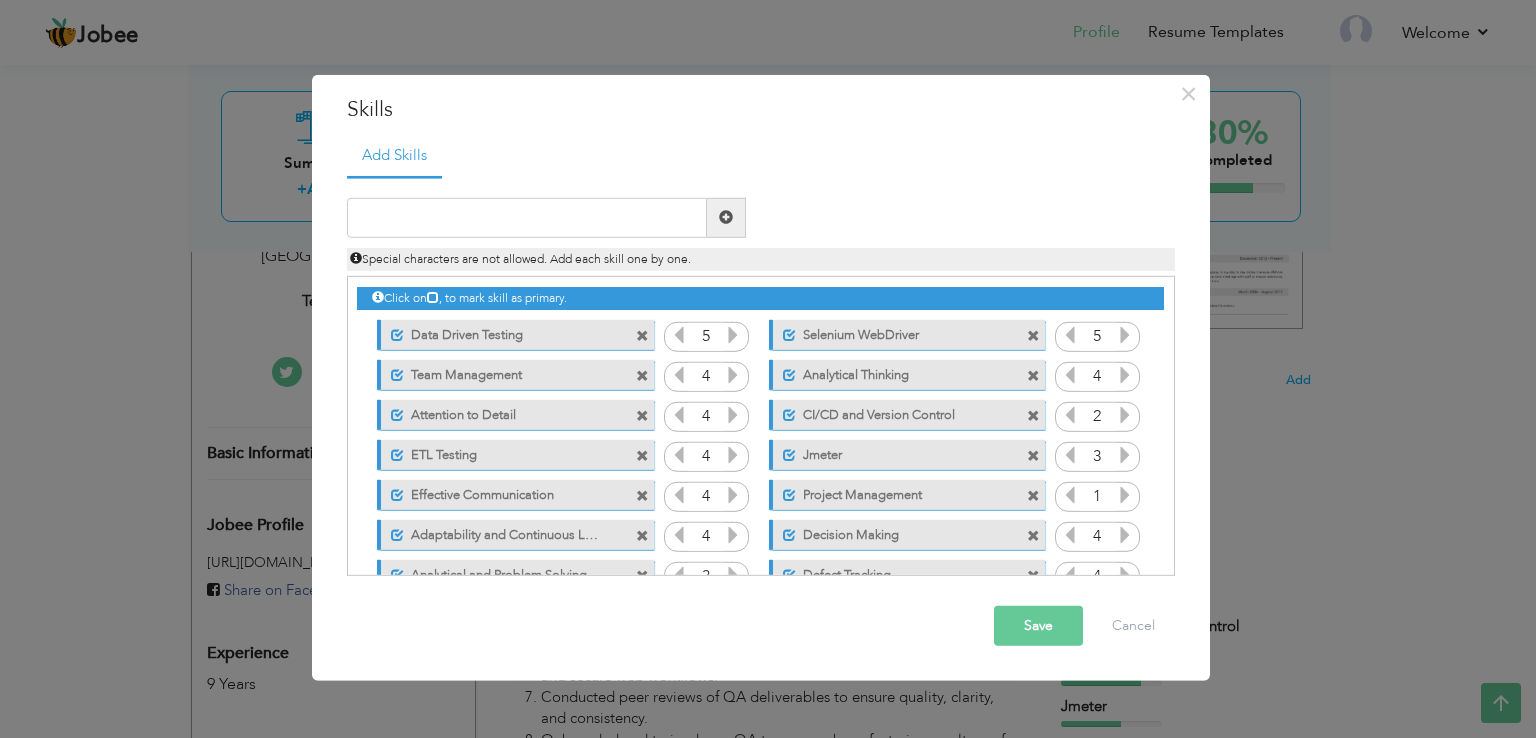 click at bounding box center (642, 416) 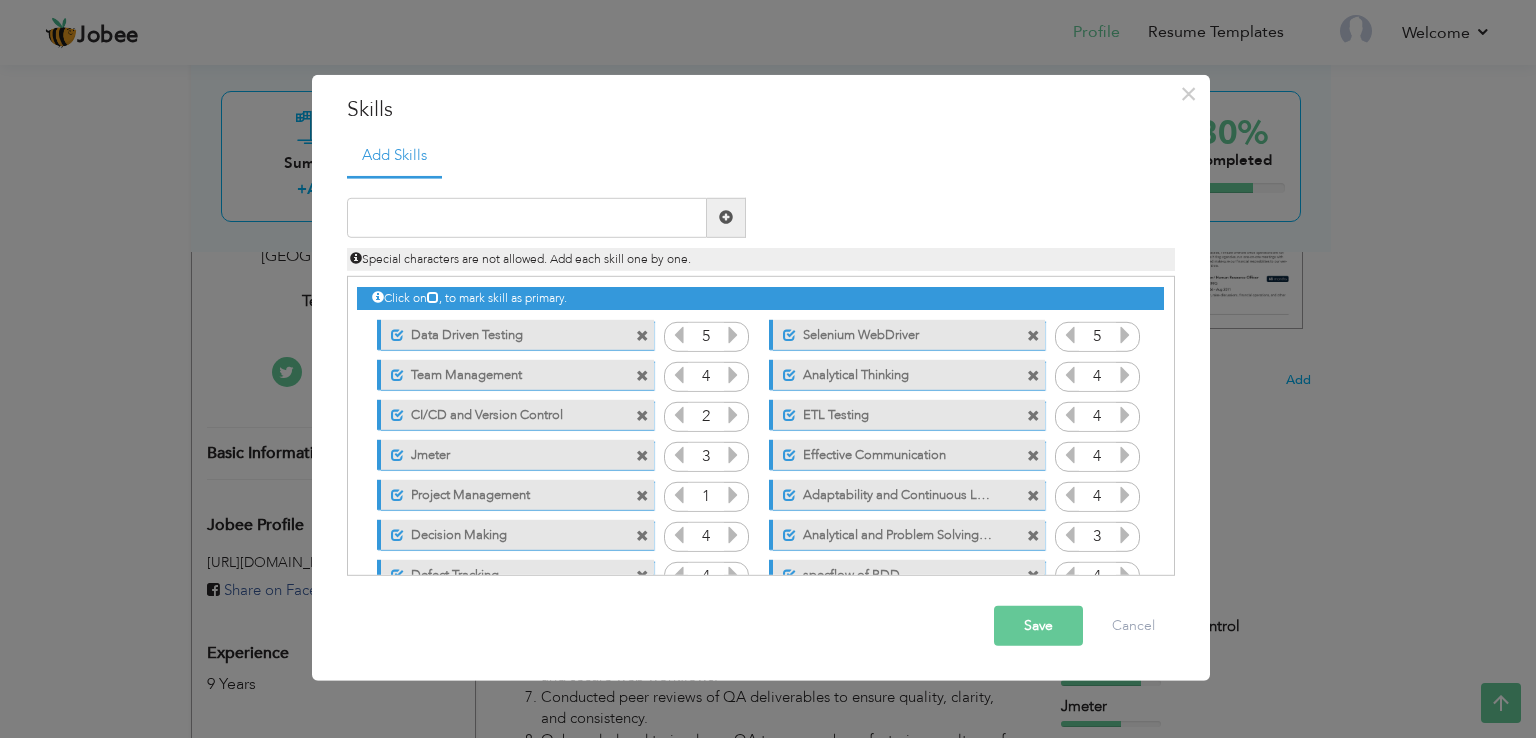 click at bounding box center [1033, 456] 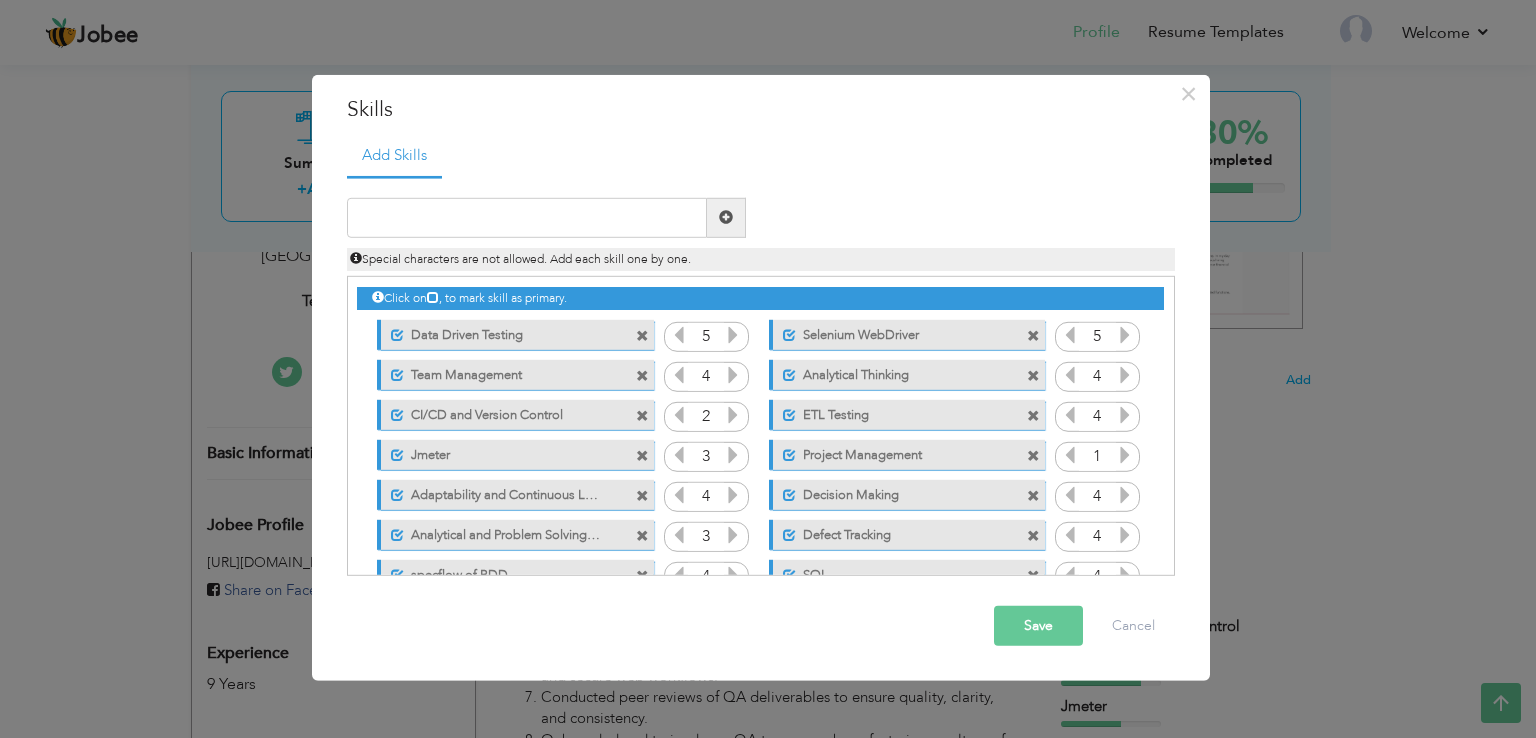 click at bounding box center (1033, 496) 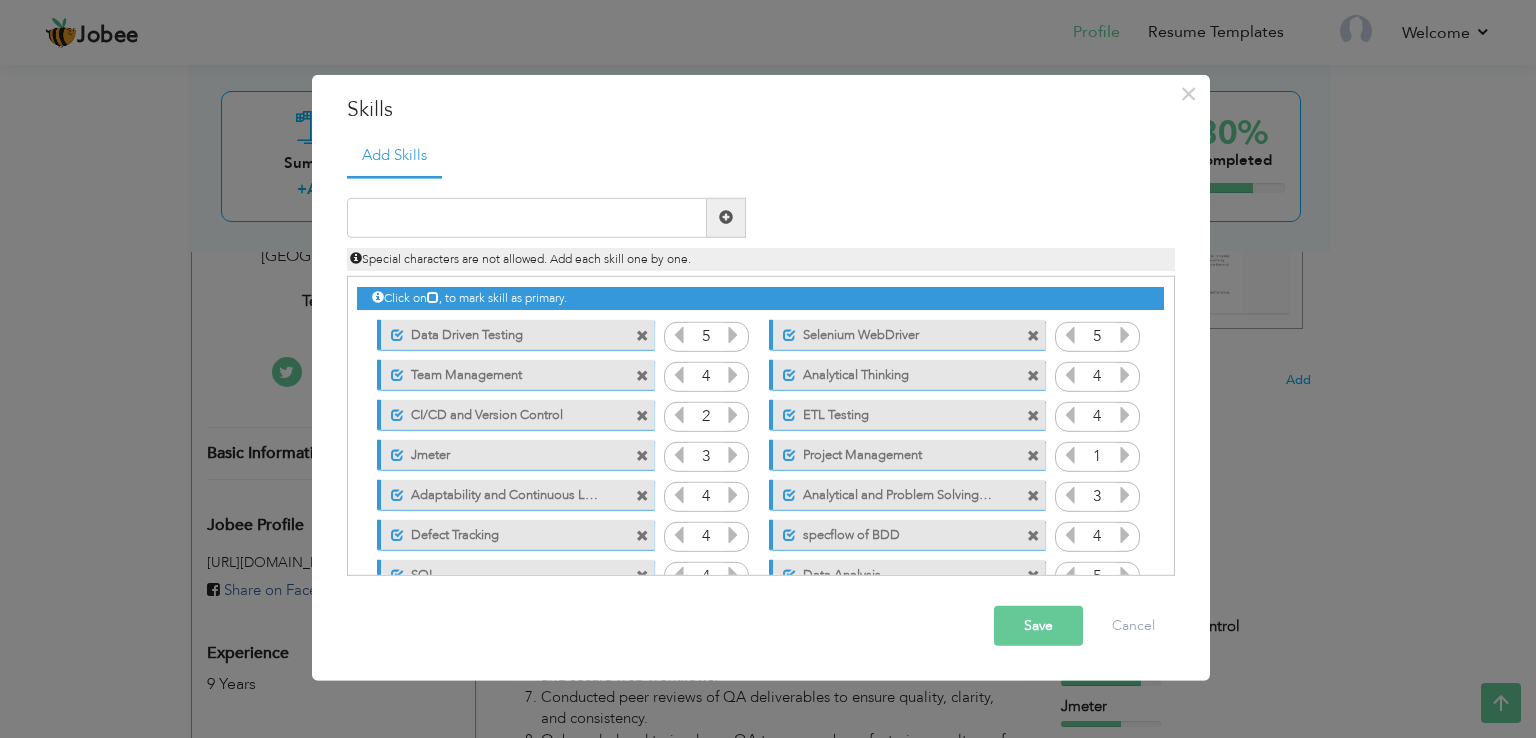 click at bounding box center (642, 536) 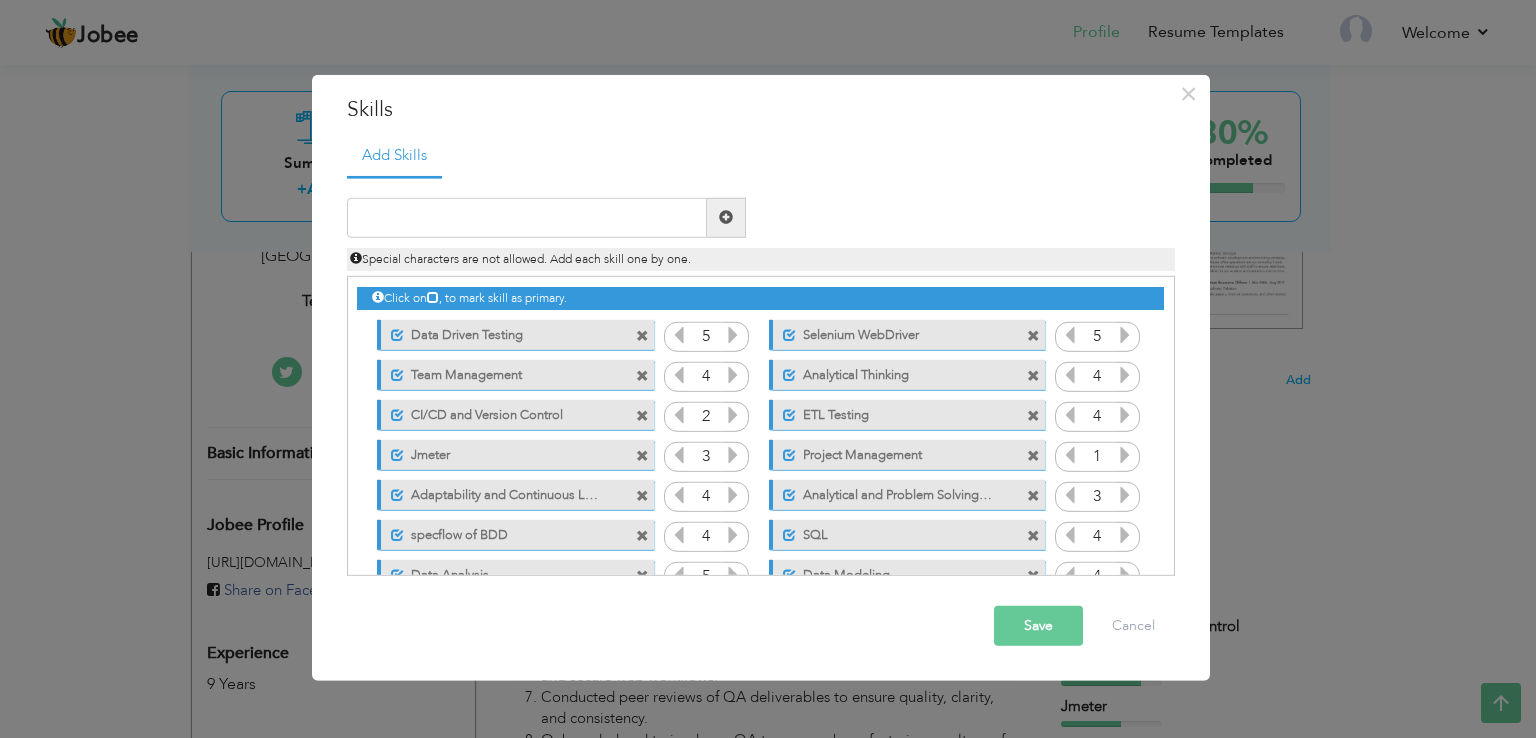 click at bounding box center (642, 496) 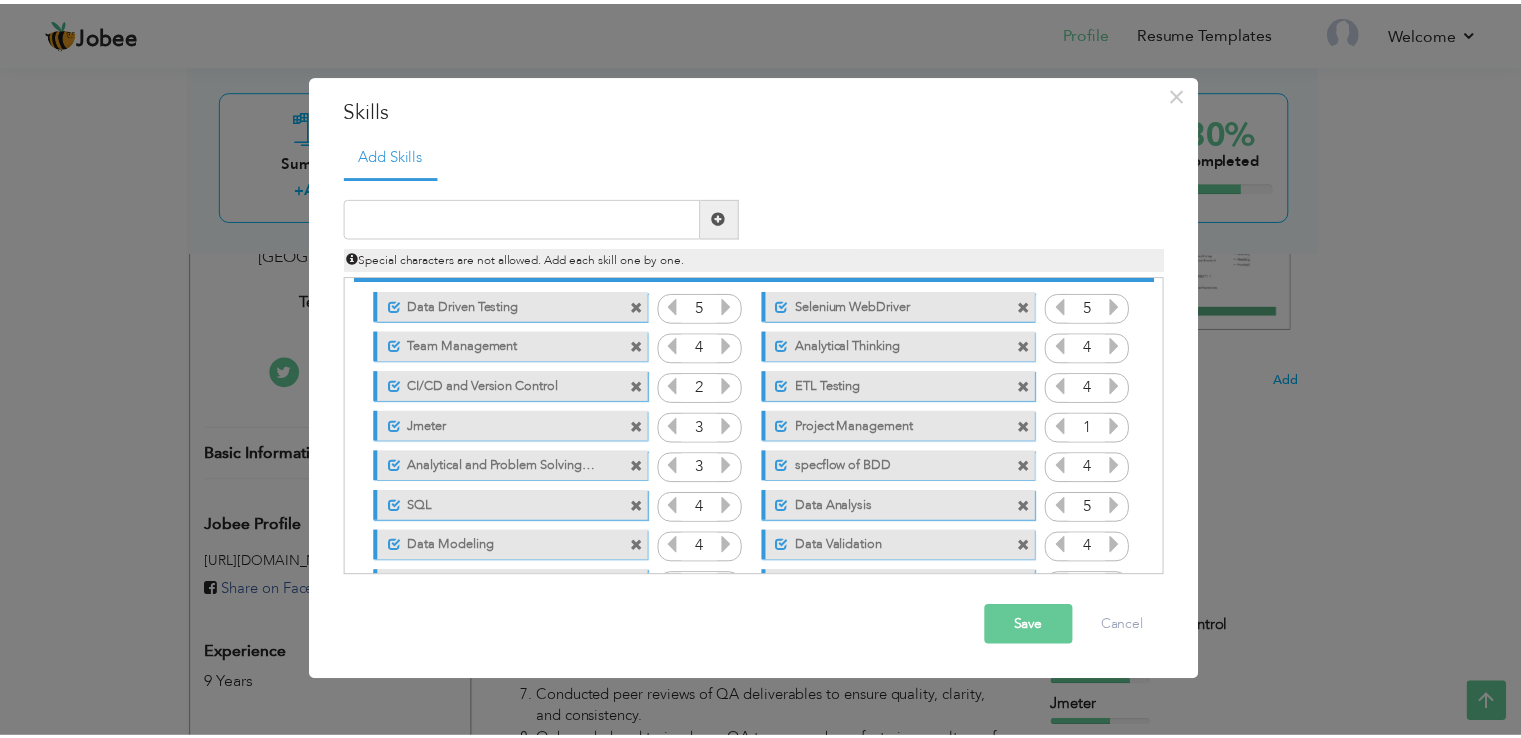 scroll, scrollTop: 0, scrollLeft: 0, axis: both 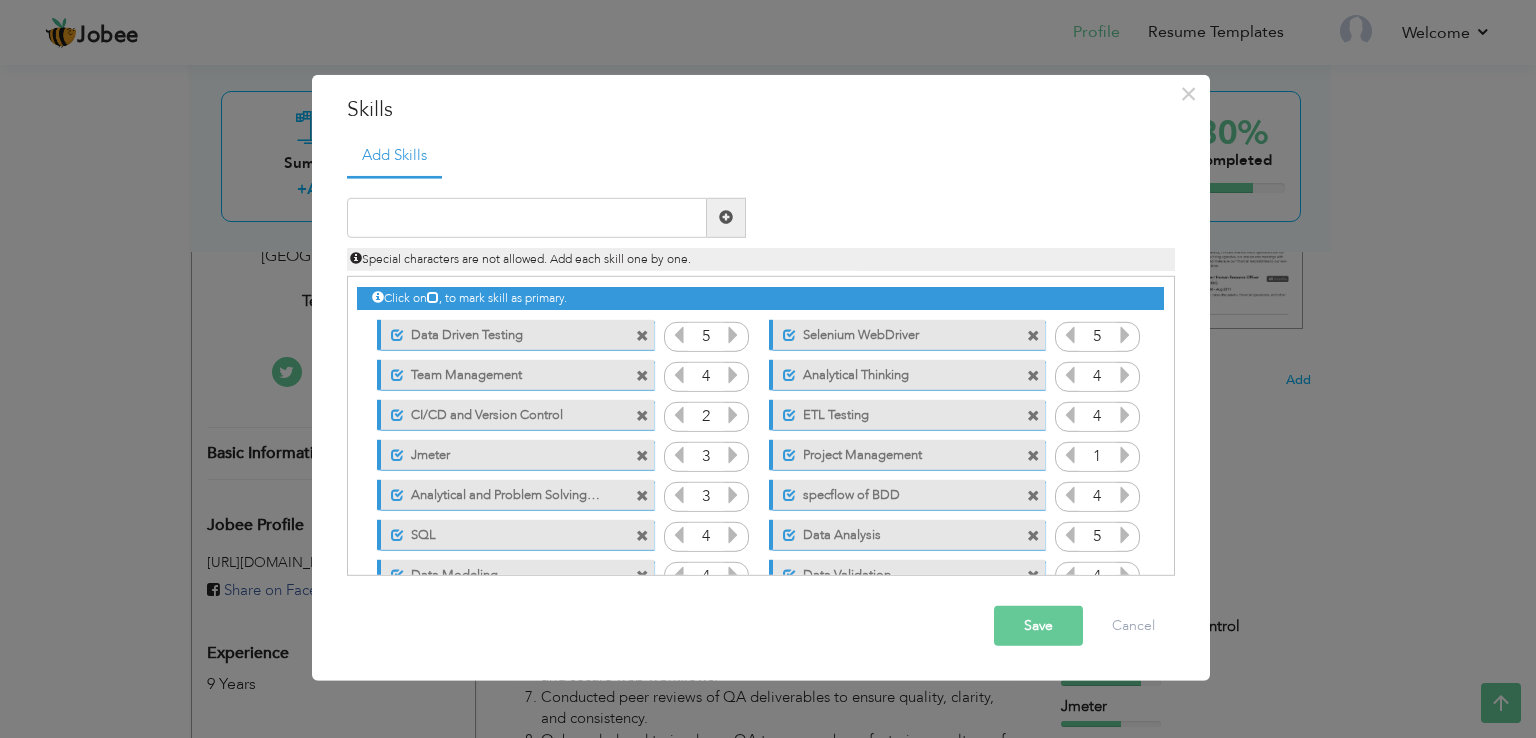 click on "Save" at bounding box center (1038, 626) 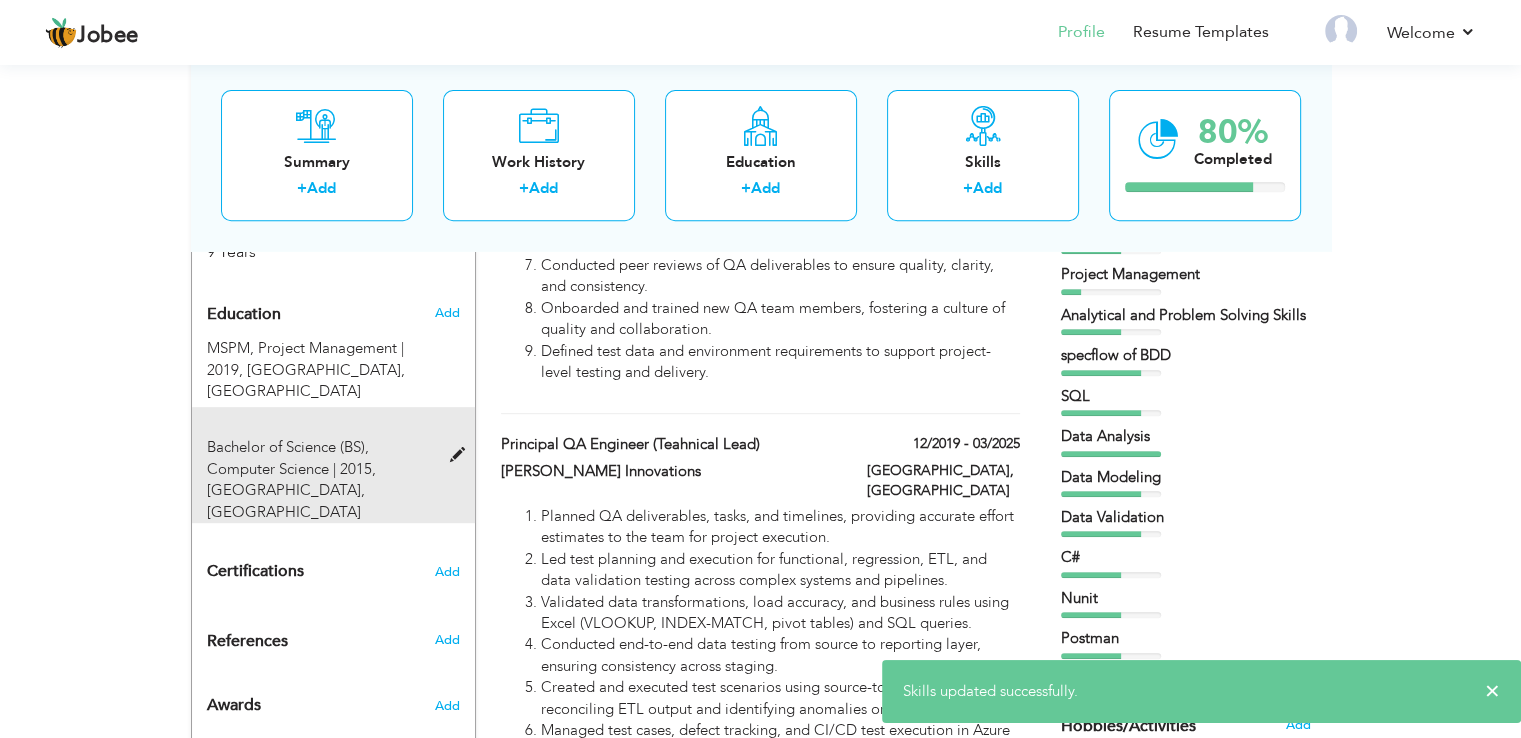 scroll, scrollTop: 800, scrollLeft: 0, axis: vertical 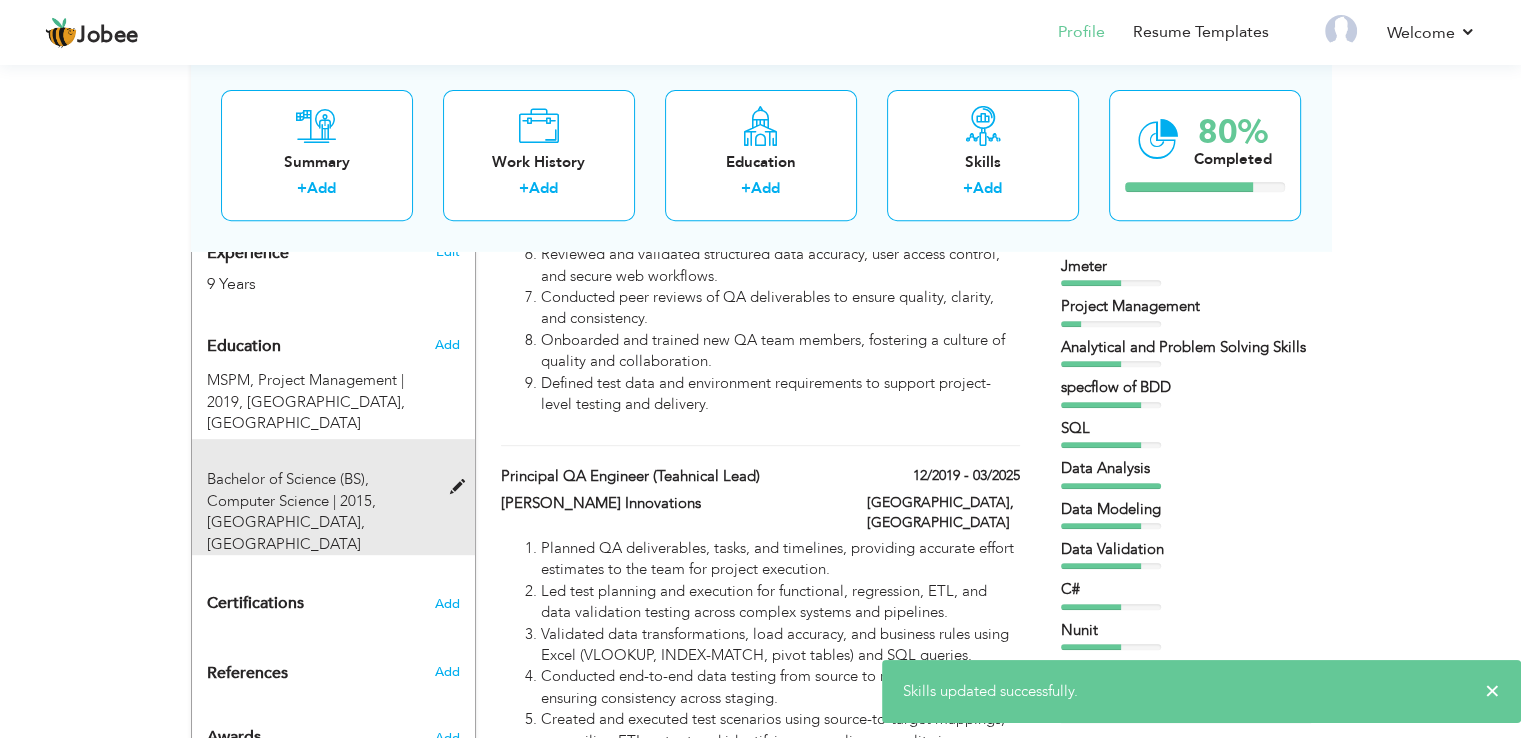 click on "Bachelor of Science (BS),  Computer Science  |  2015,
Air University, islamabad" at bounding box center [333, 497] 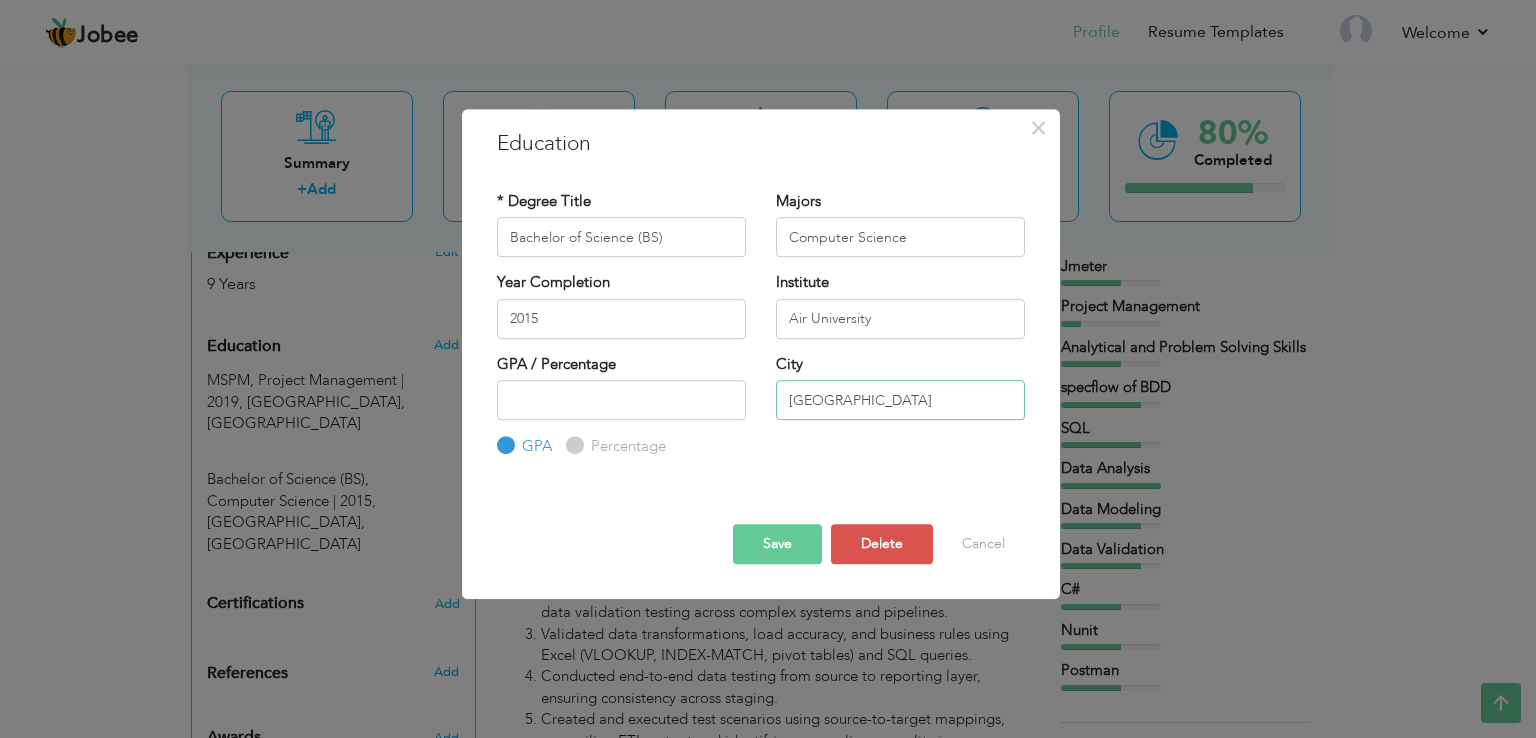 click on "islamabad" at bounding box center (900, 400) 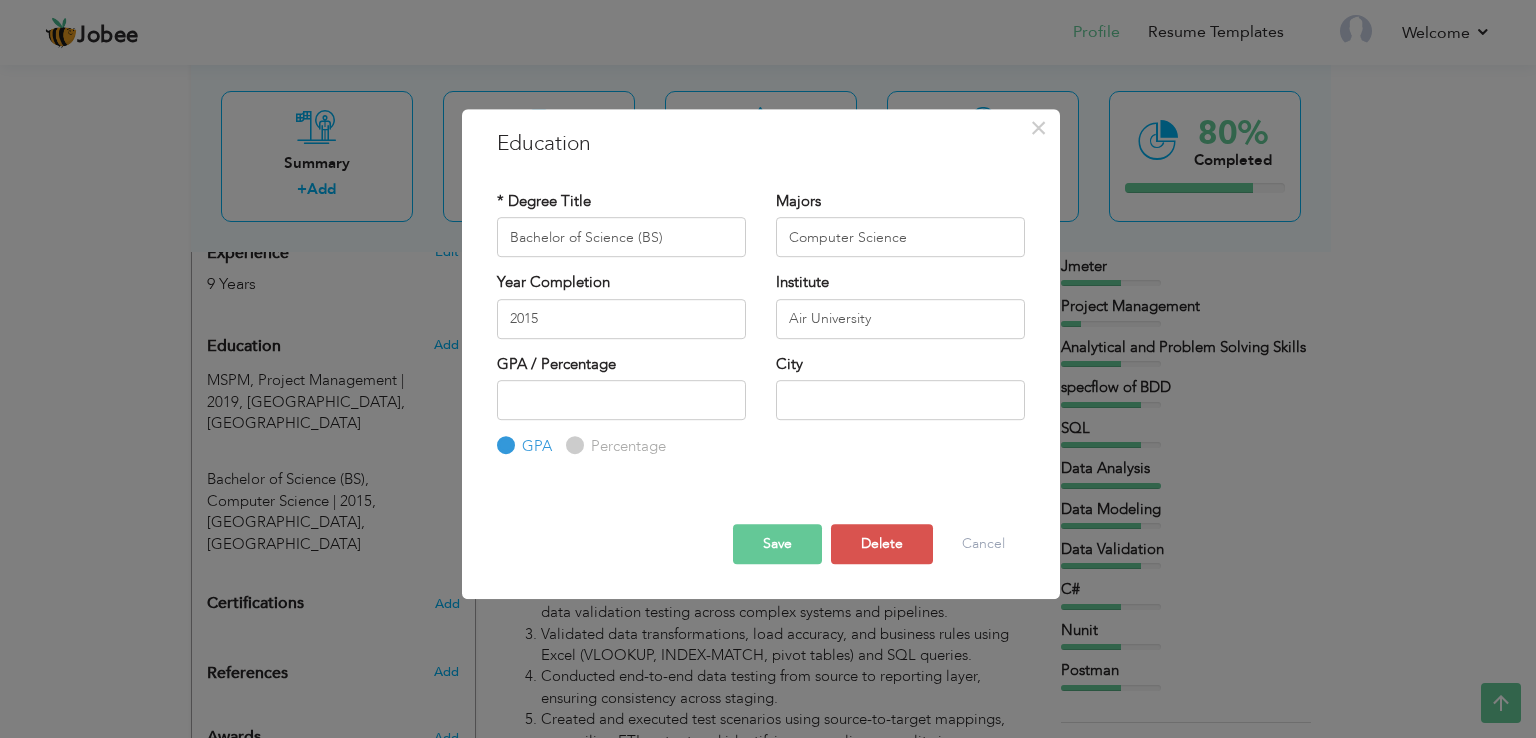 click on "Save" at bounding box center (777, 544) 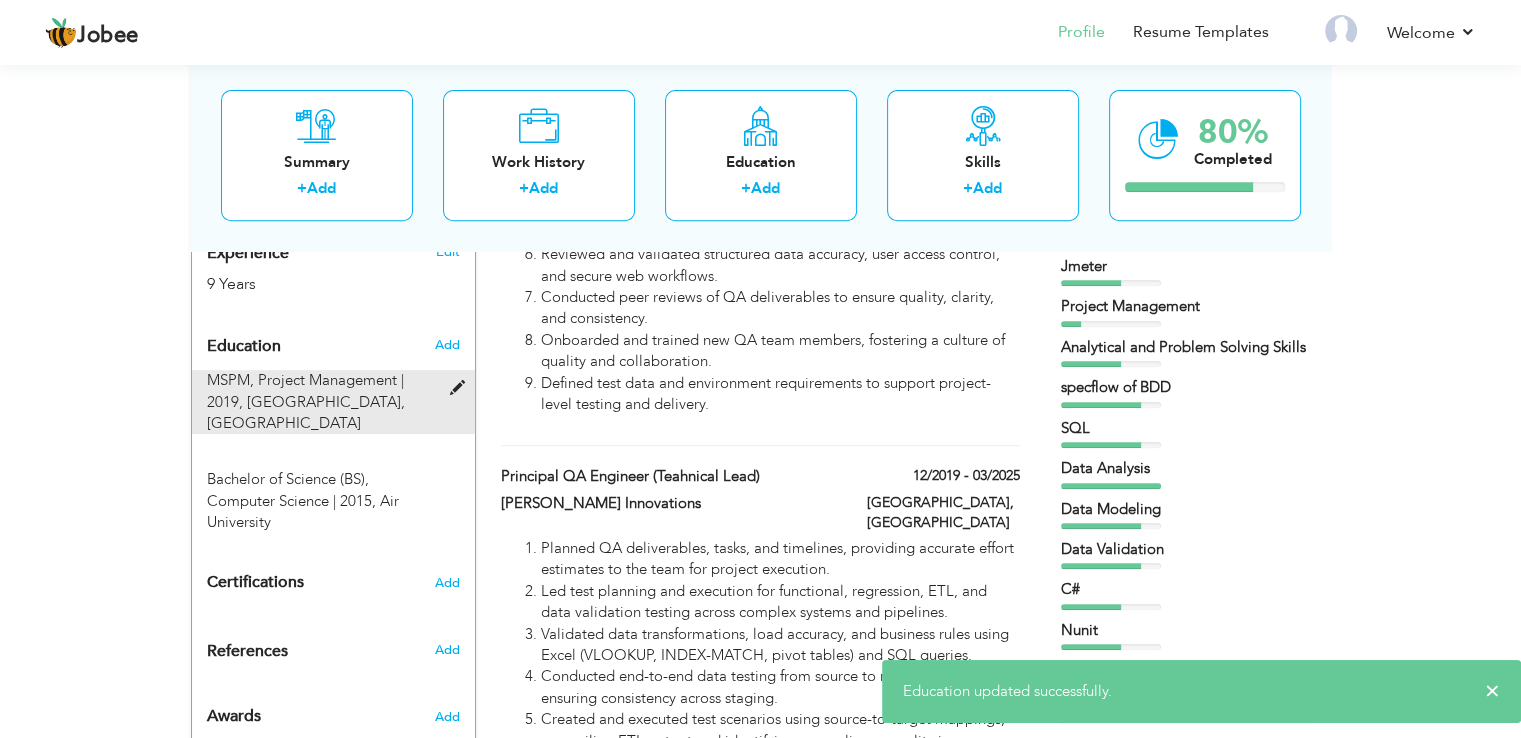 click on "MSPM,  Project Management  |  2019," at bounding box center (305, 390) 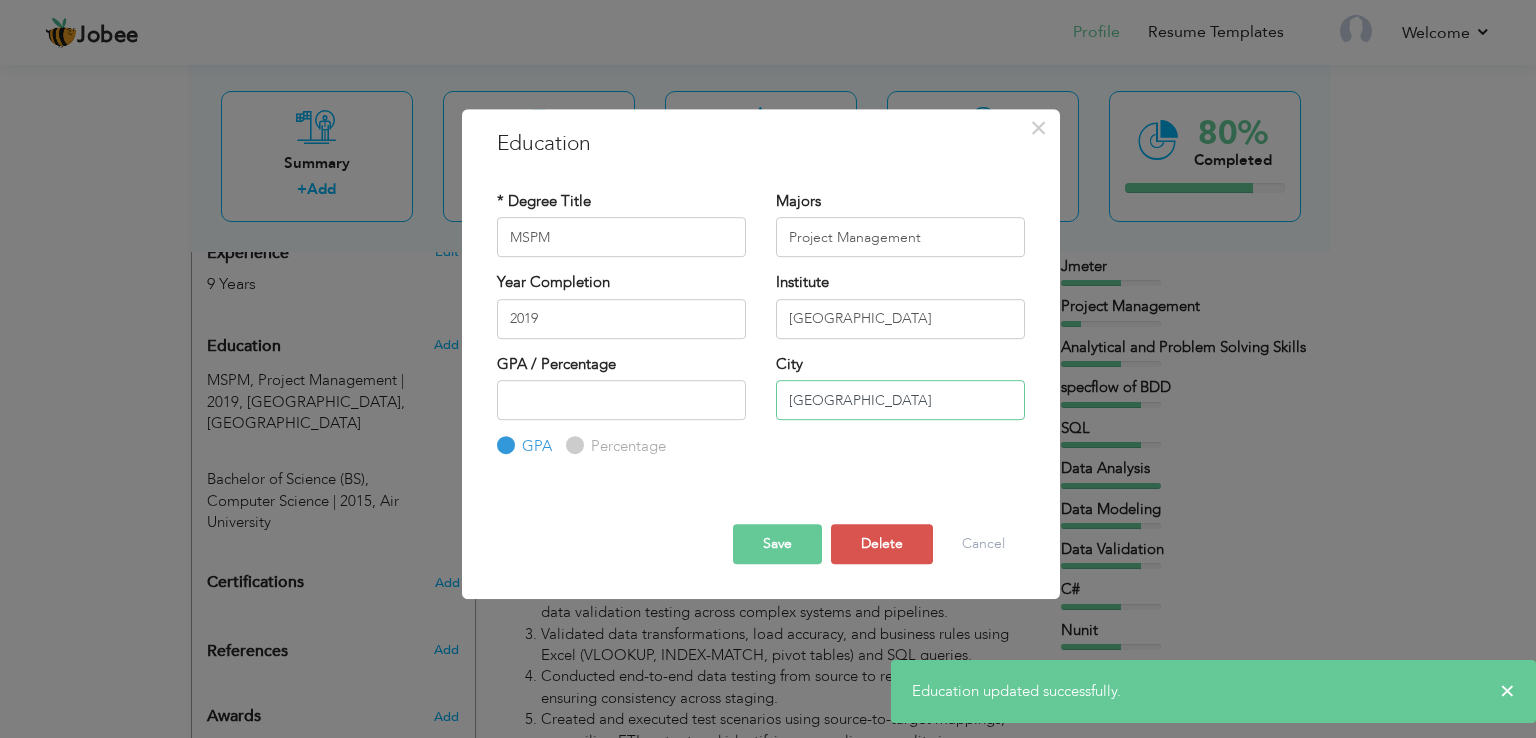 click on "islamabad" at bounding box center [900, 400] 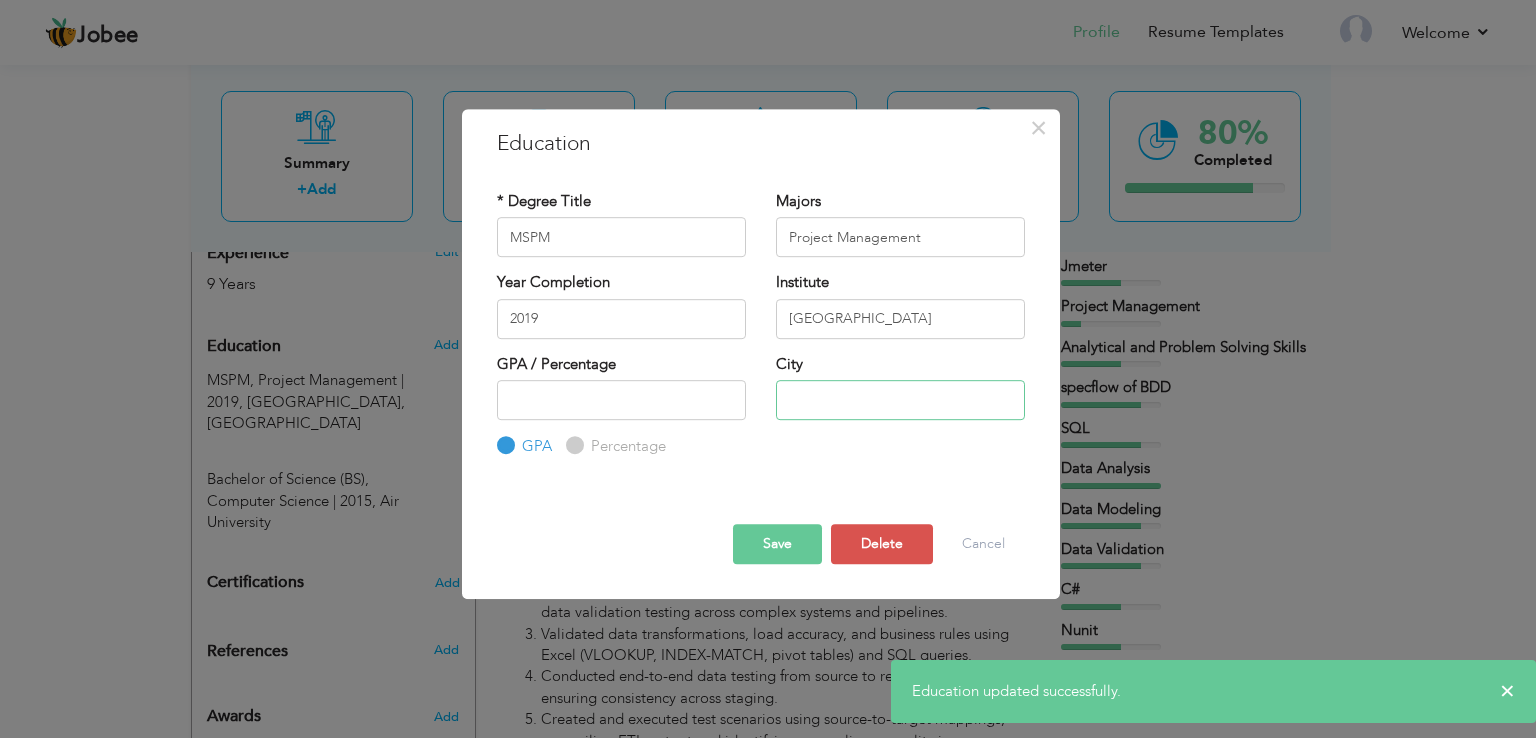 type 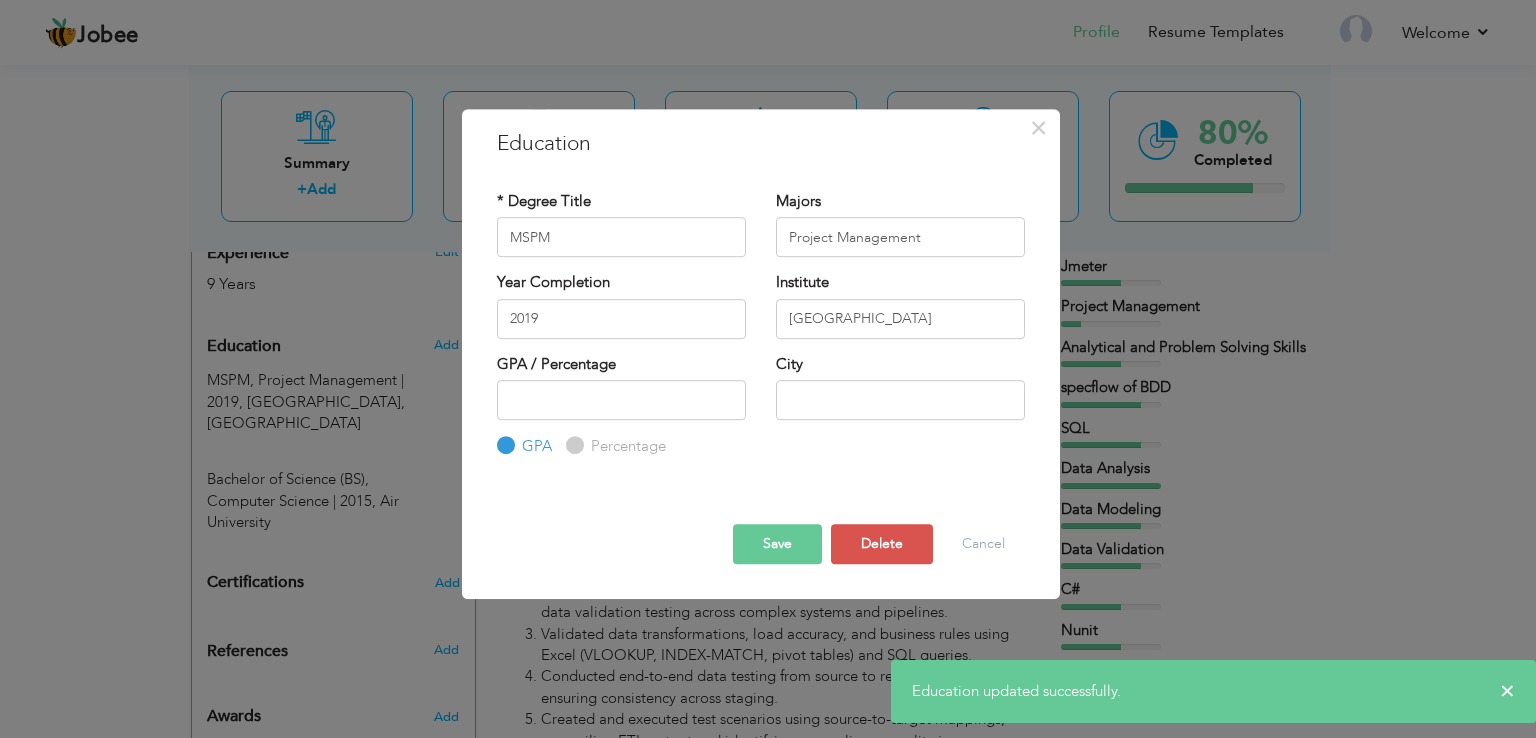 click on "Save" at bounding box center [777, 544] 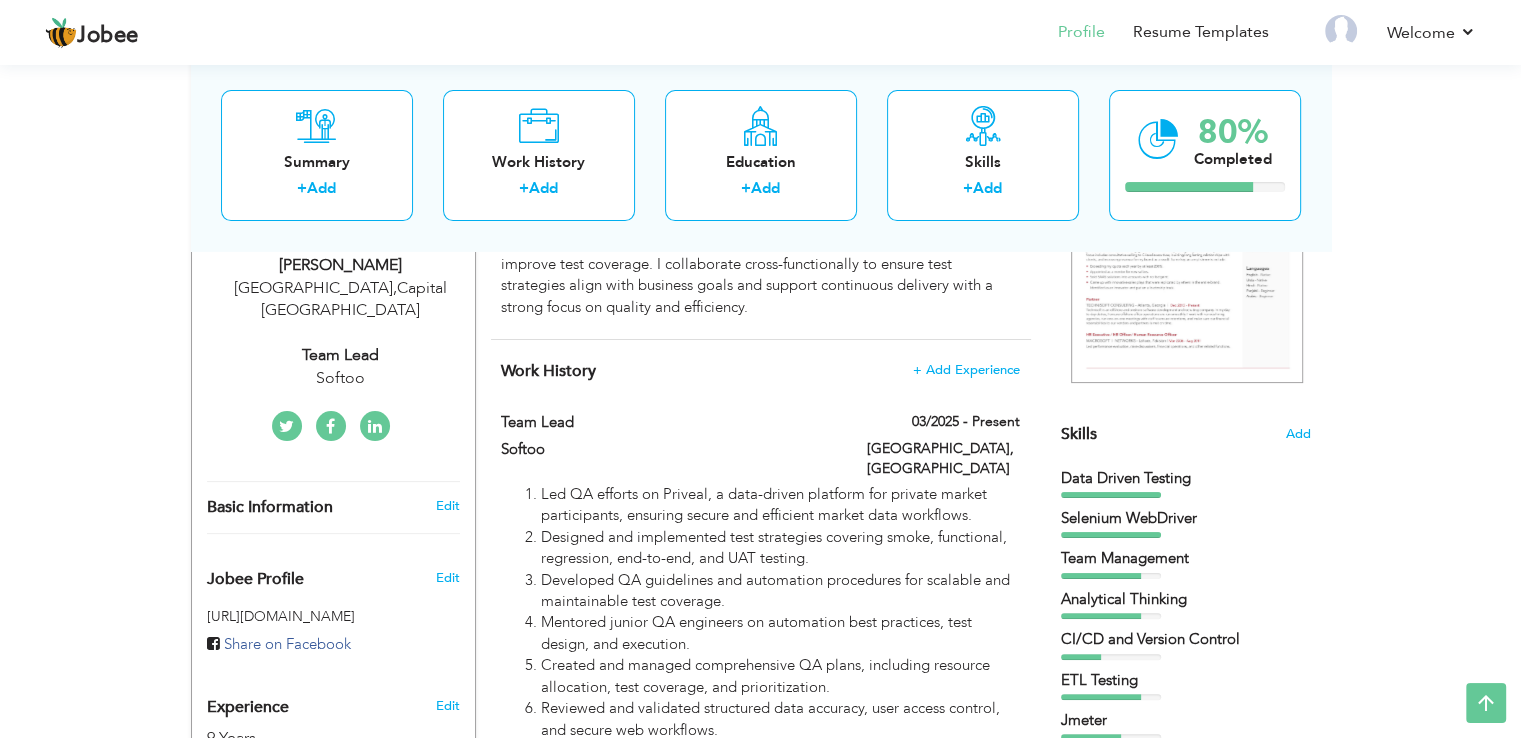 scroll, scrollTop: 300, scrollLeft: 0, axis: vertical 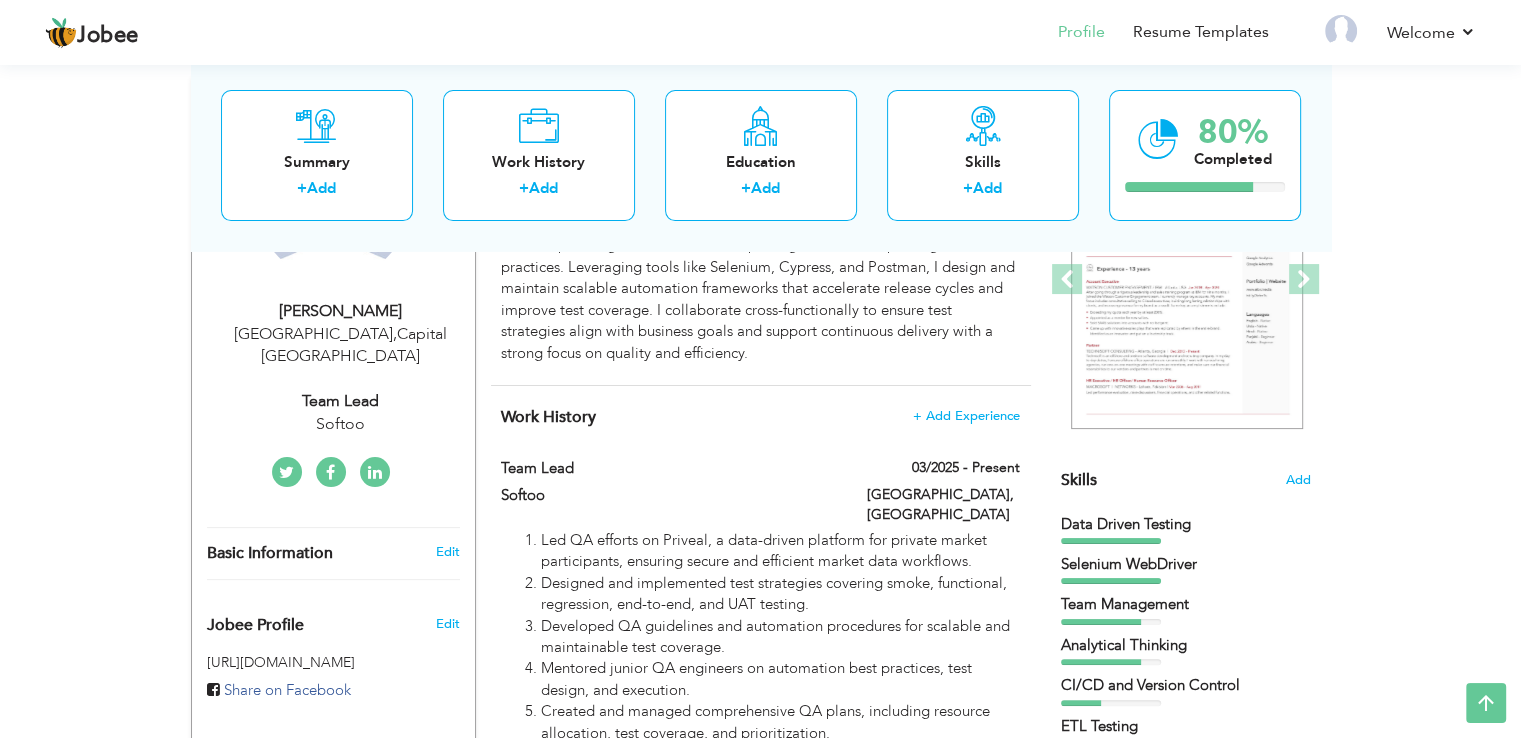 click on "Basic Information" at bounding box center [310, 553] 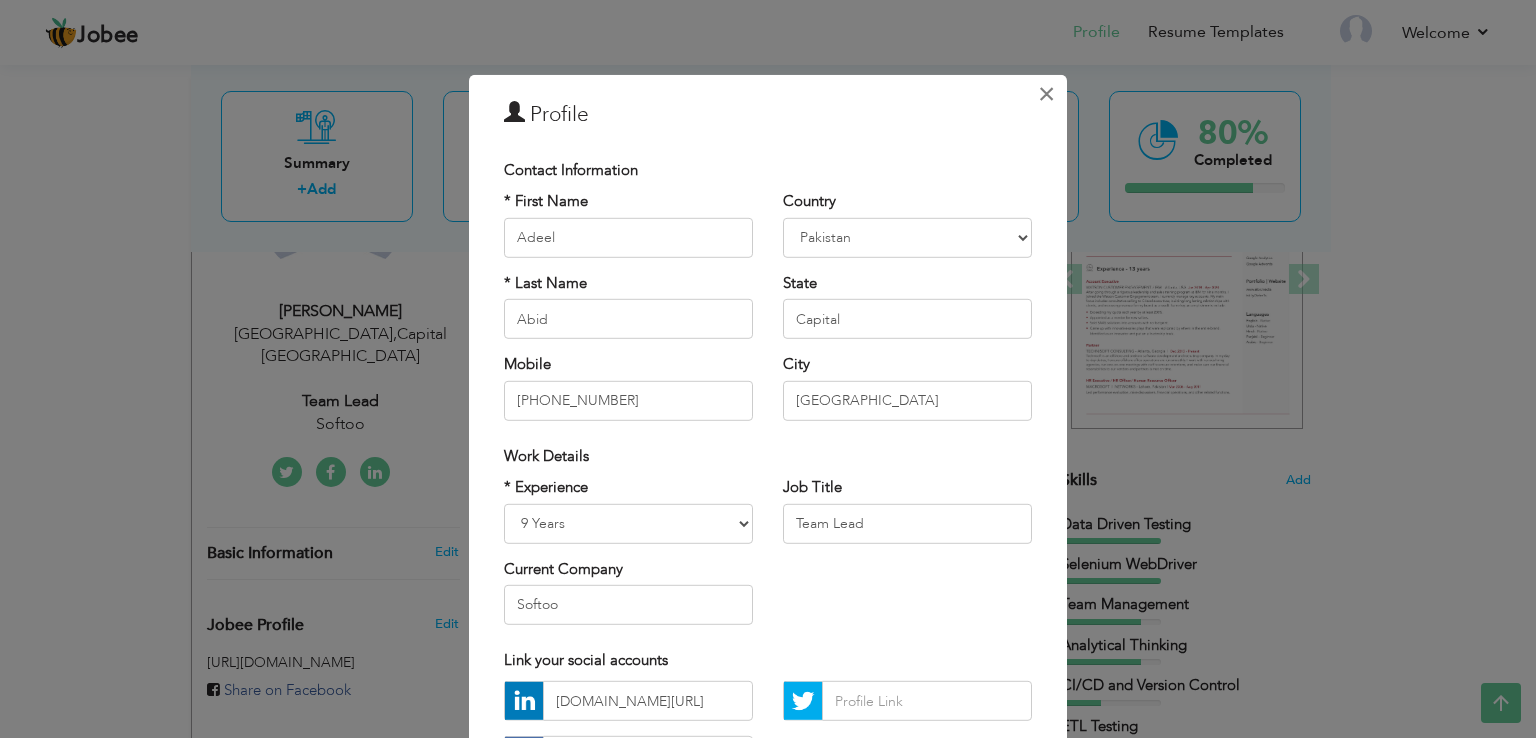 click on "×" at bounding box center [1046, 94] 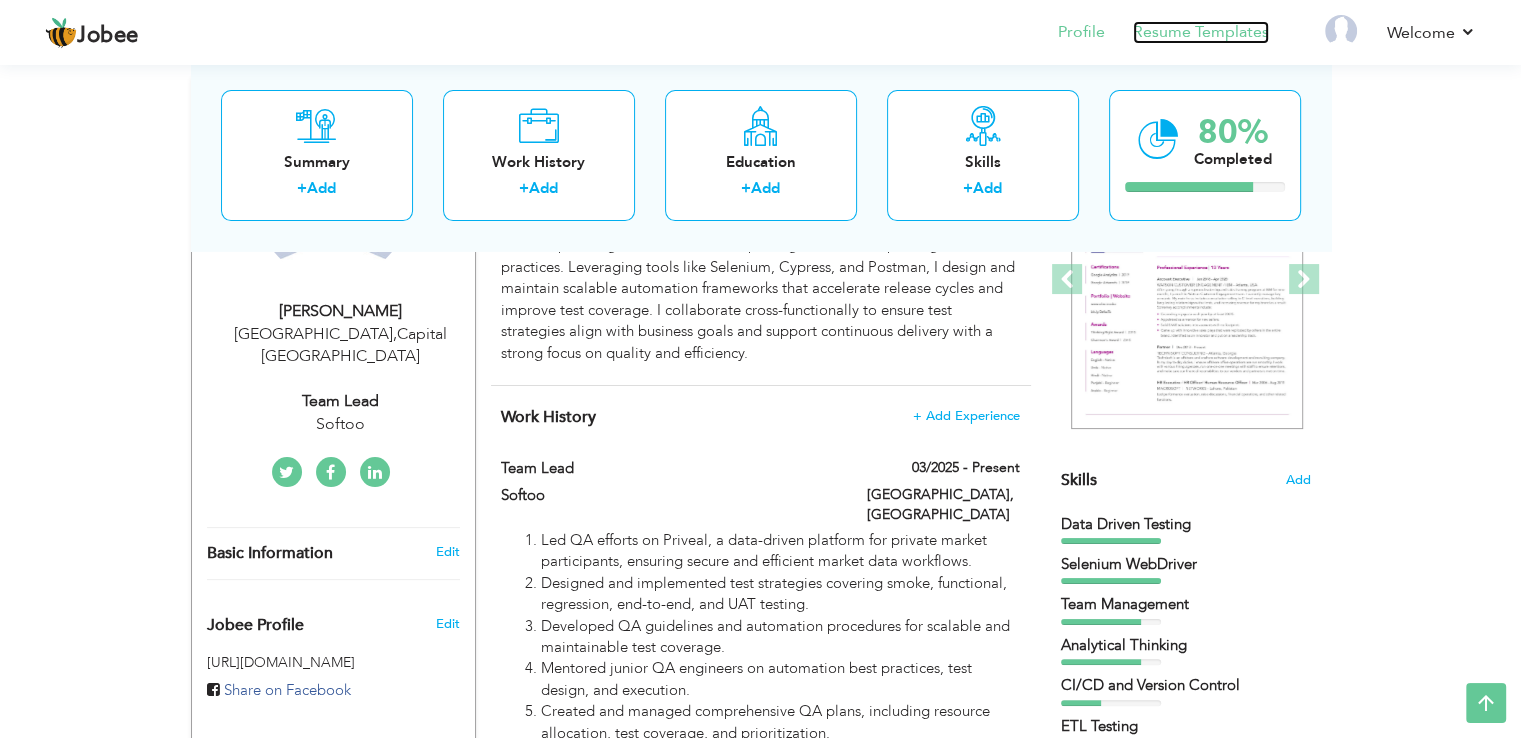 click on "Resume Templates" at bounding box center [1201, 32] 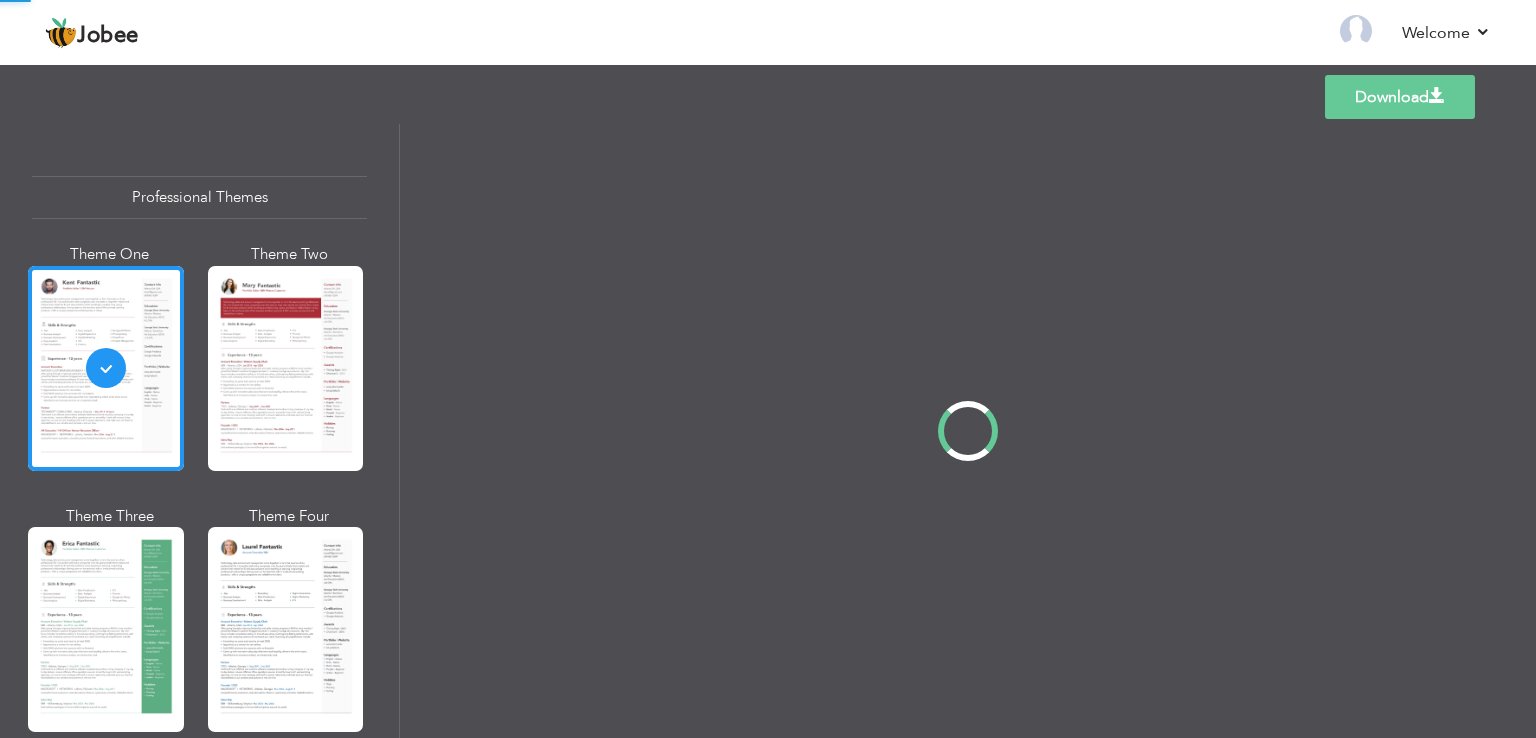 scroll, scrollTop: 0, scrollLeft: 0, axis: both 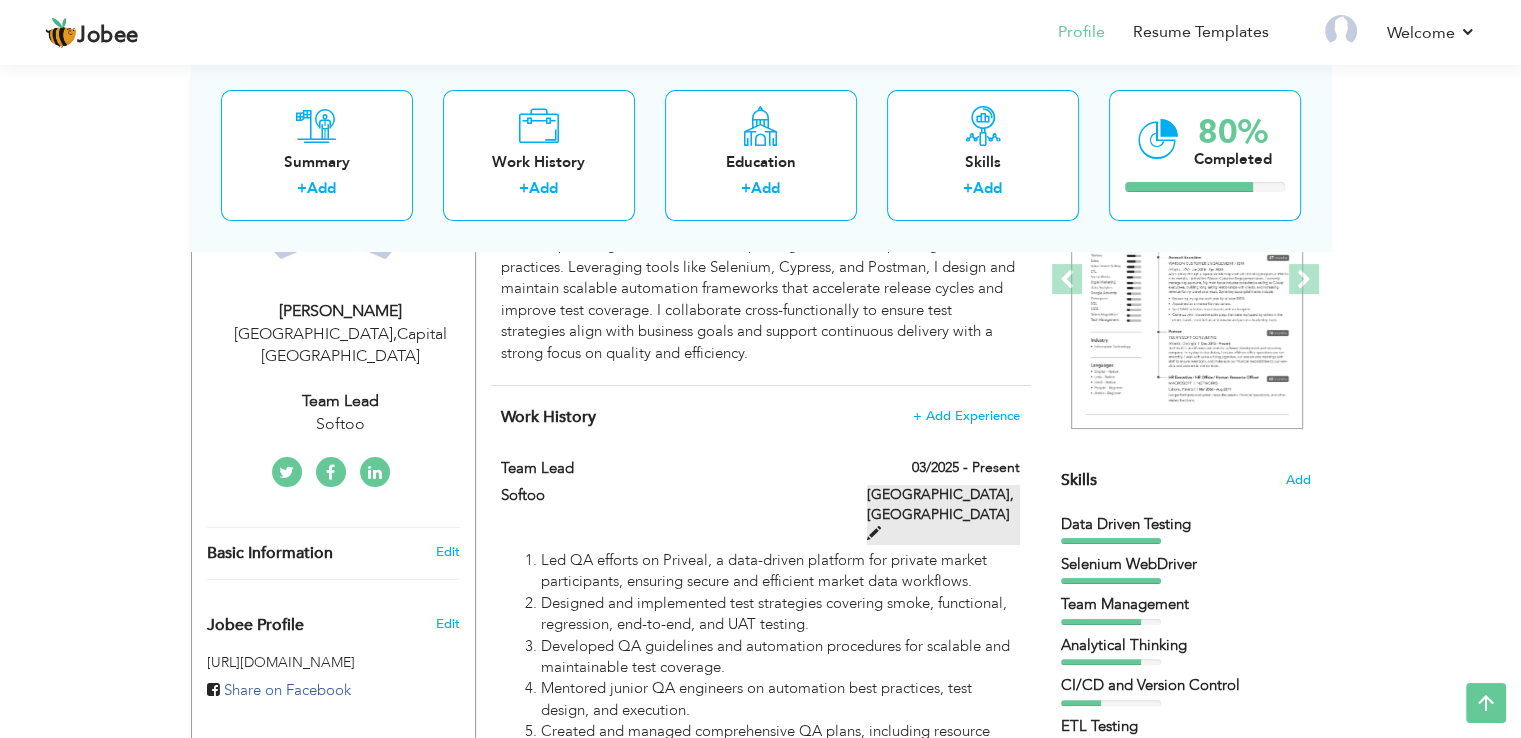 click on "Islamabad, Pakistan" at bounding box center (943, 515) 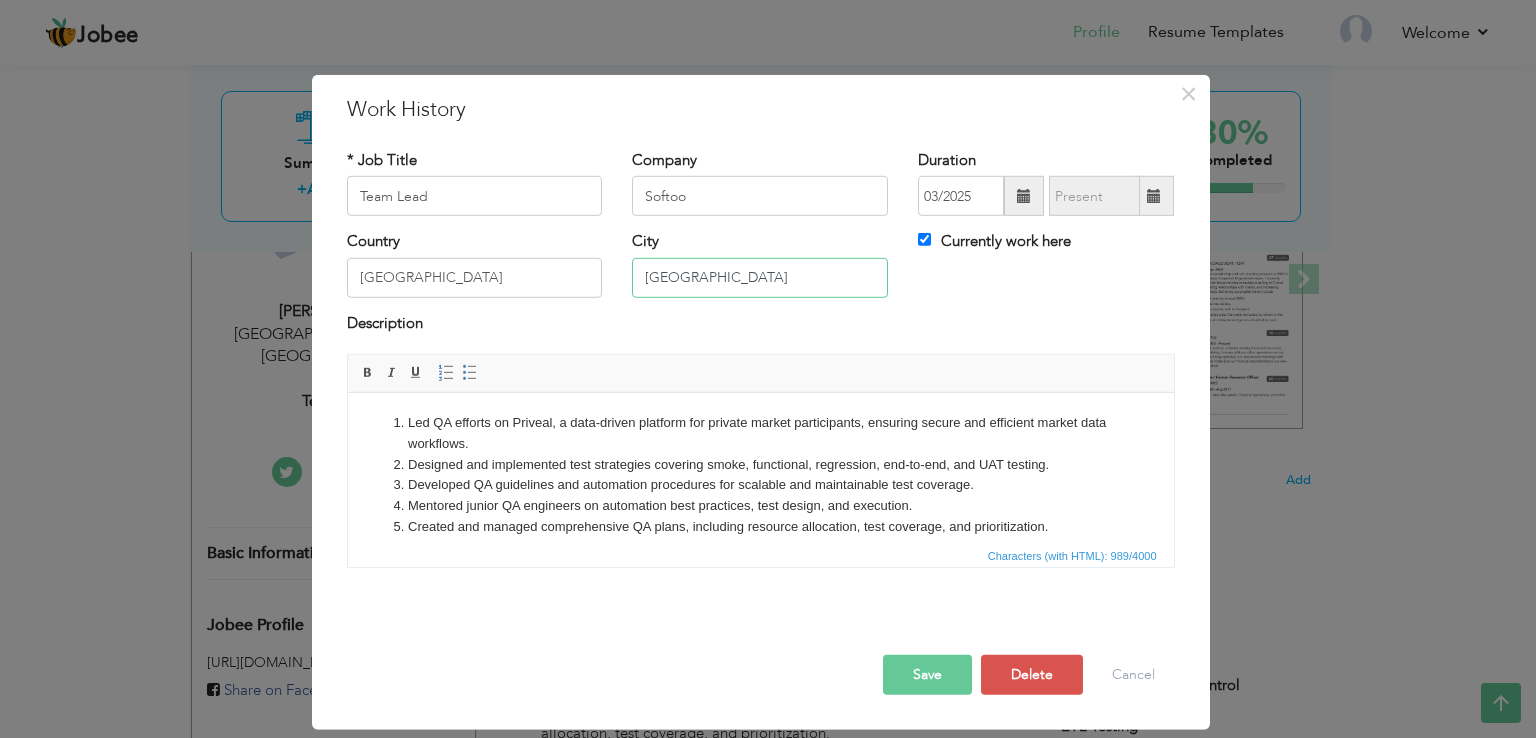 click on "[GEOGRAPHIC_DATA]" at bounding box center [760, 278] 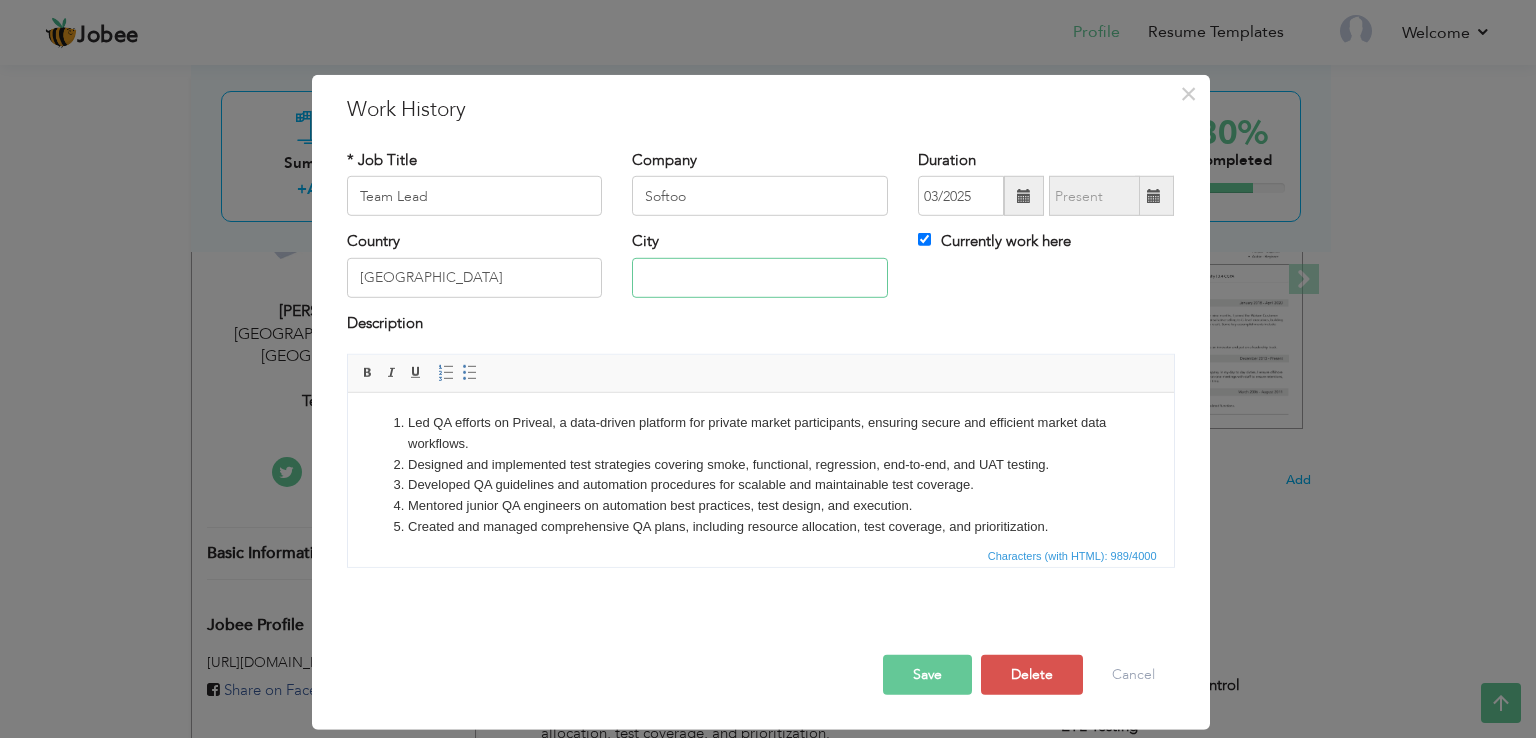 type 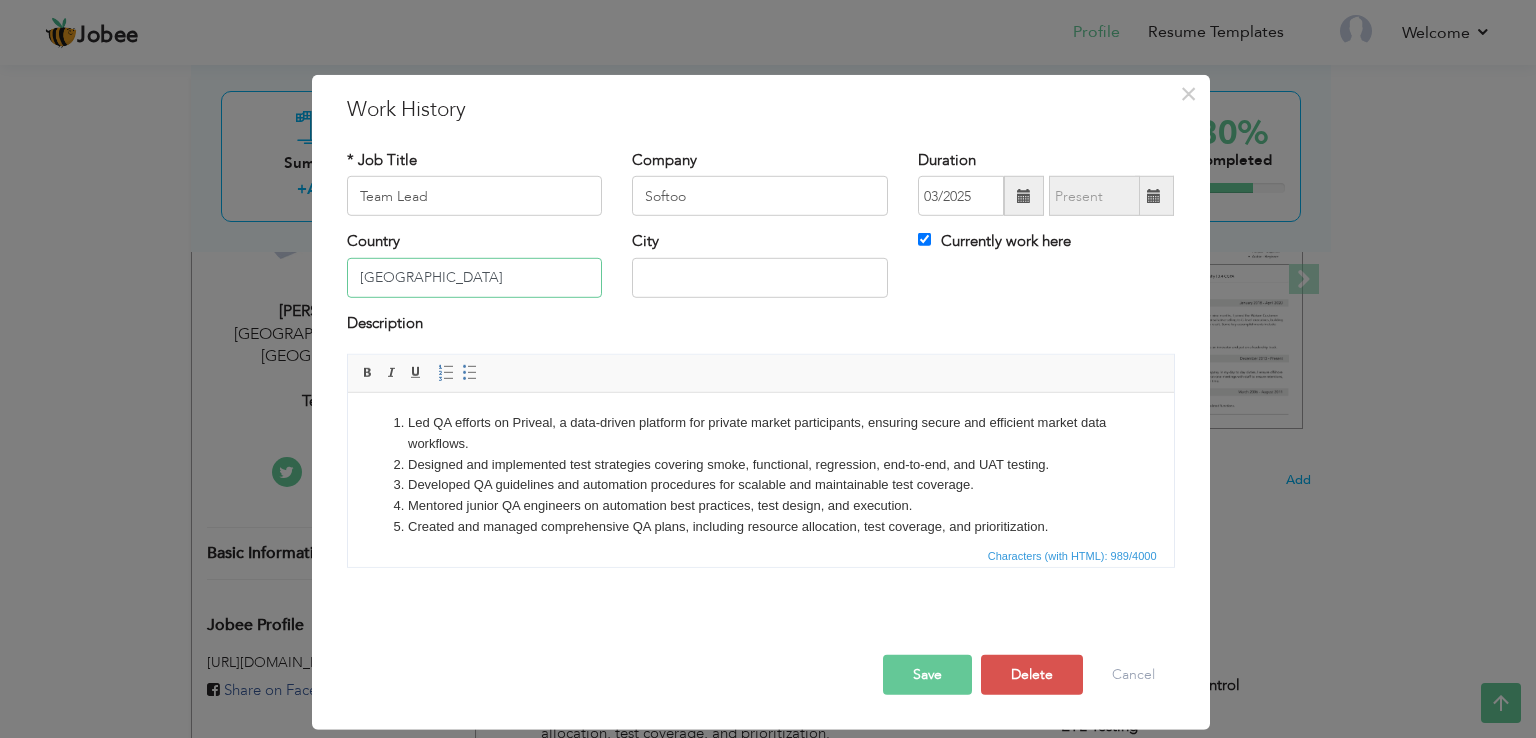 click on "[GEOGRAPHIC_DATA]" at bounding box center [475, 278] 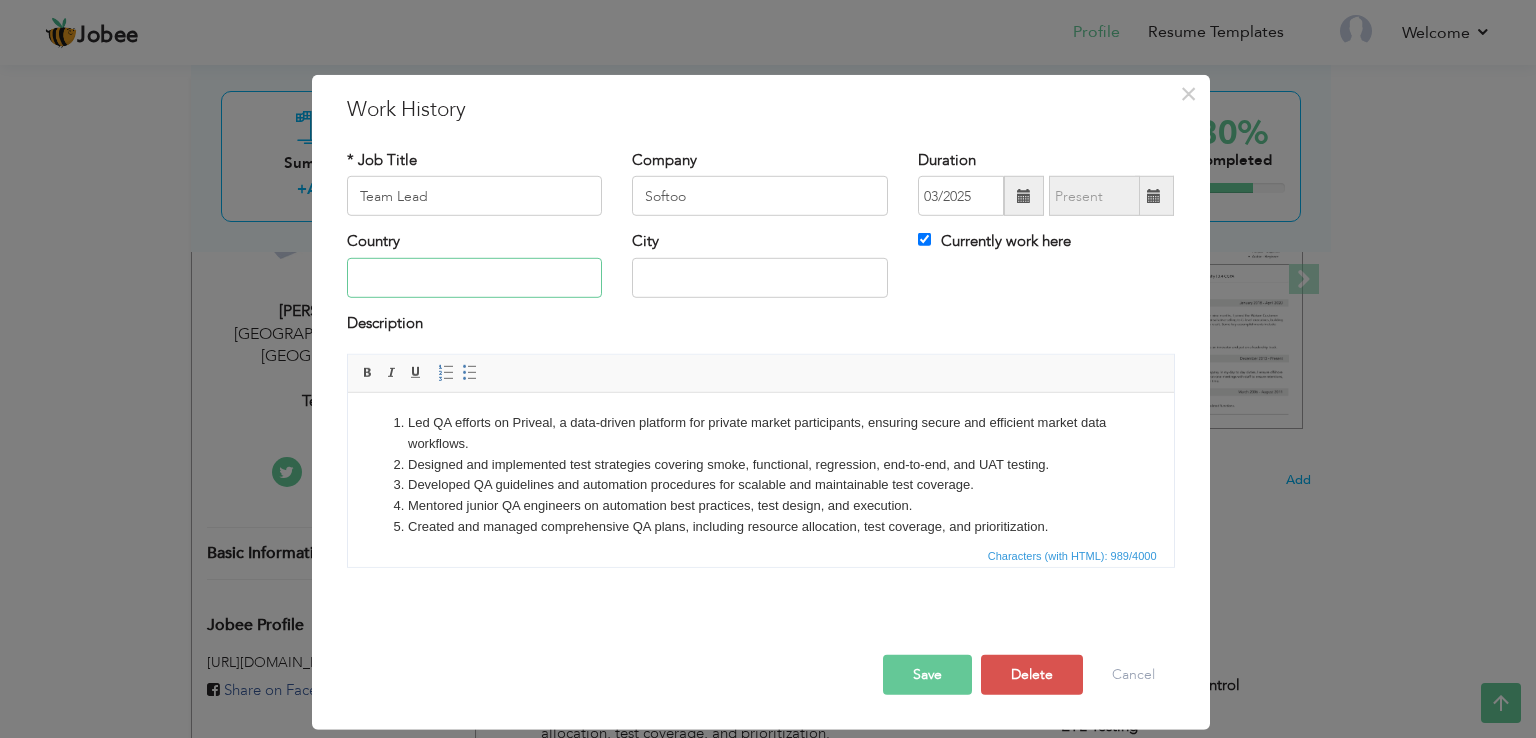 type 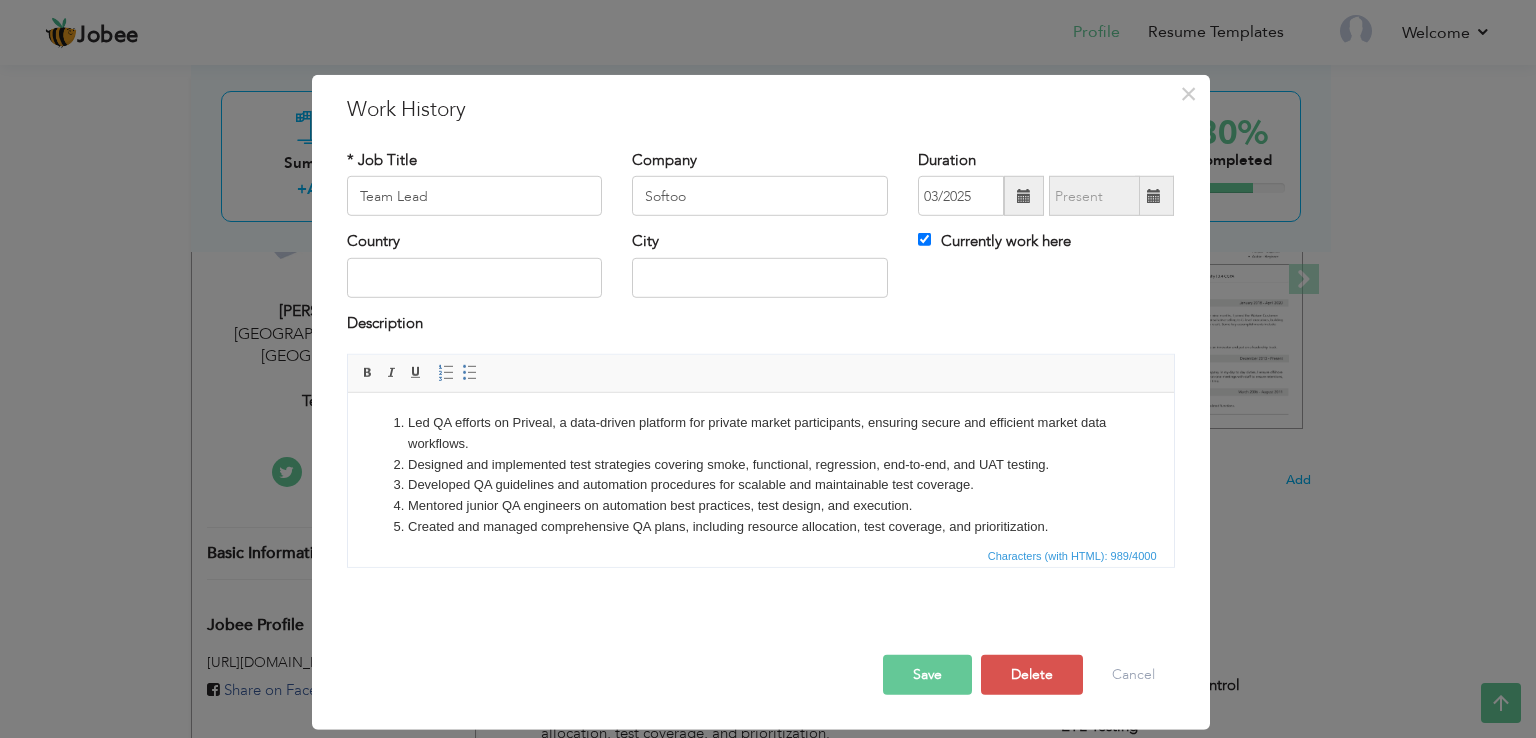click on "Save" at bounding box center (927, 675) 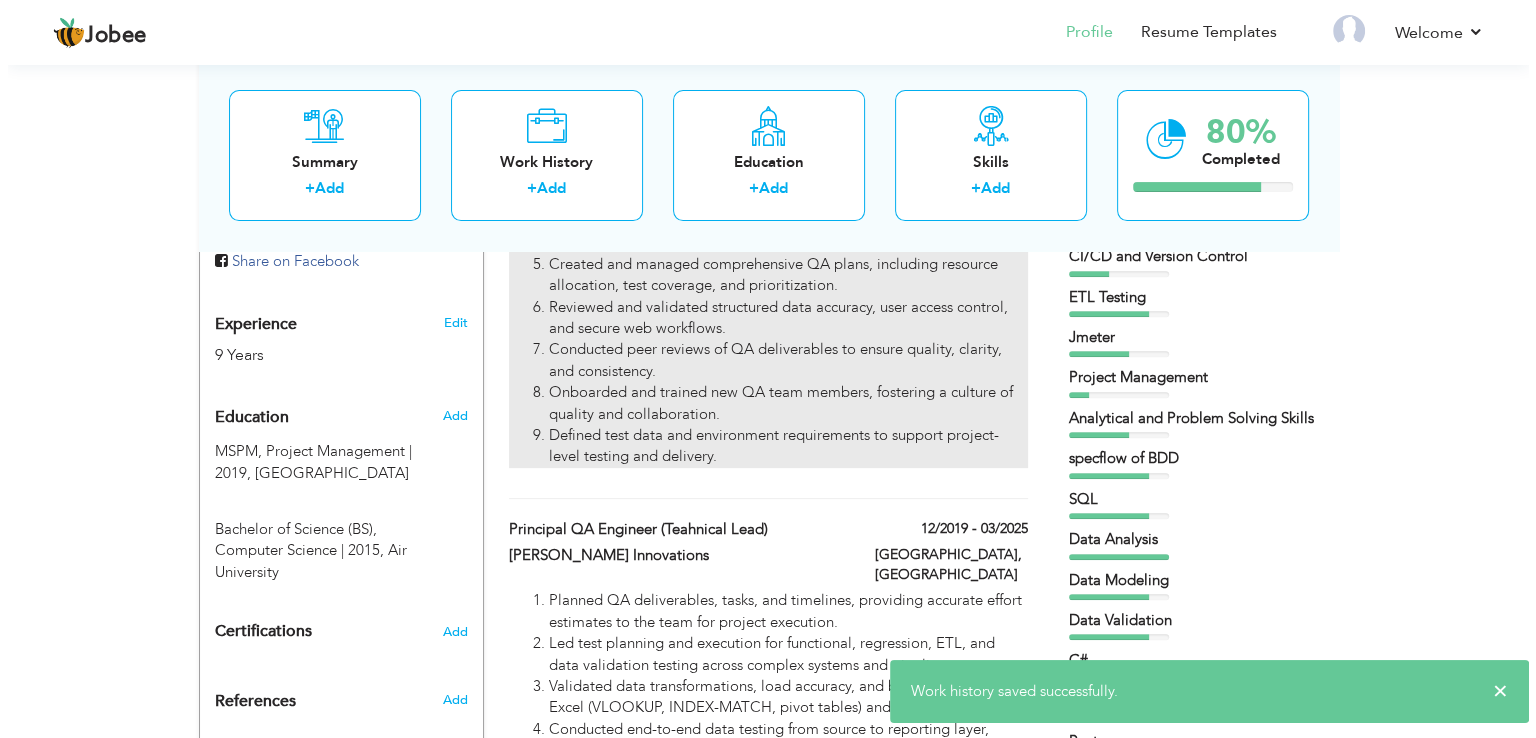 scroll, scrollTop: 800, scrollLeft: 0, axis: vertical 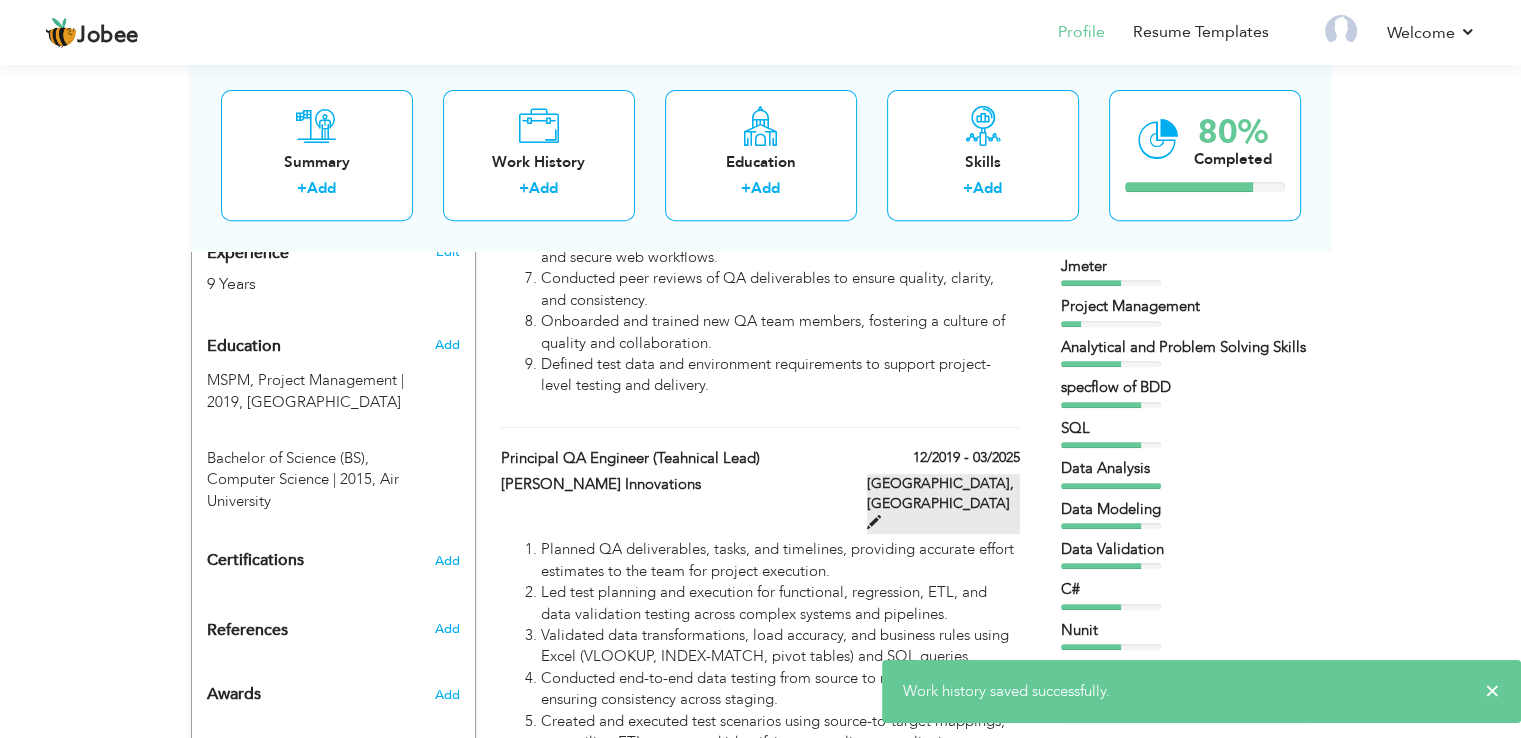 click on "islamabad, Pakistan" at bounding box center (943, 504) 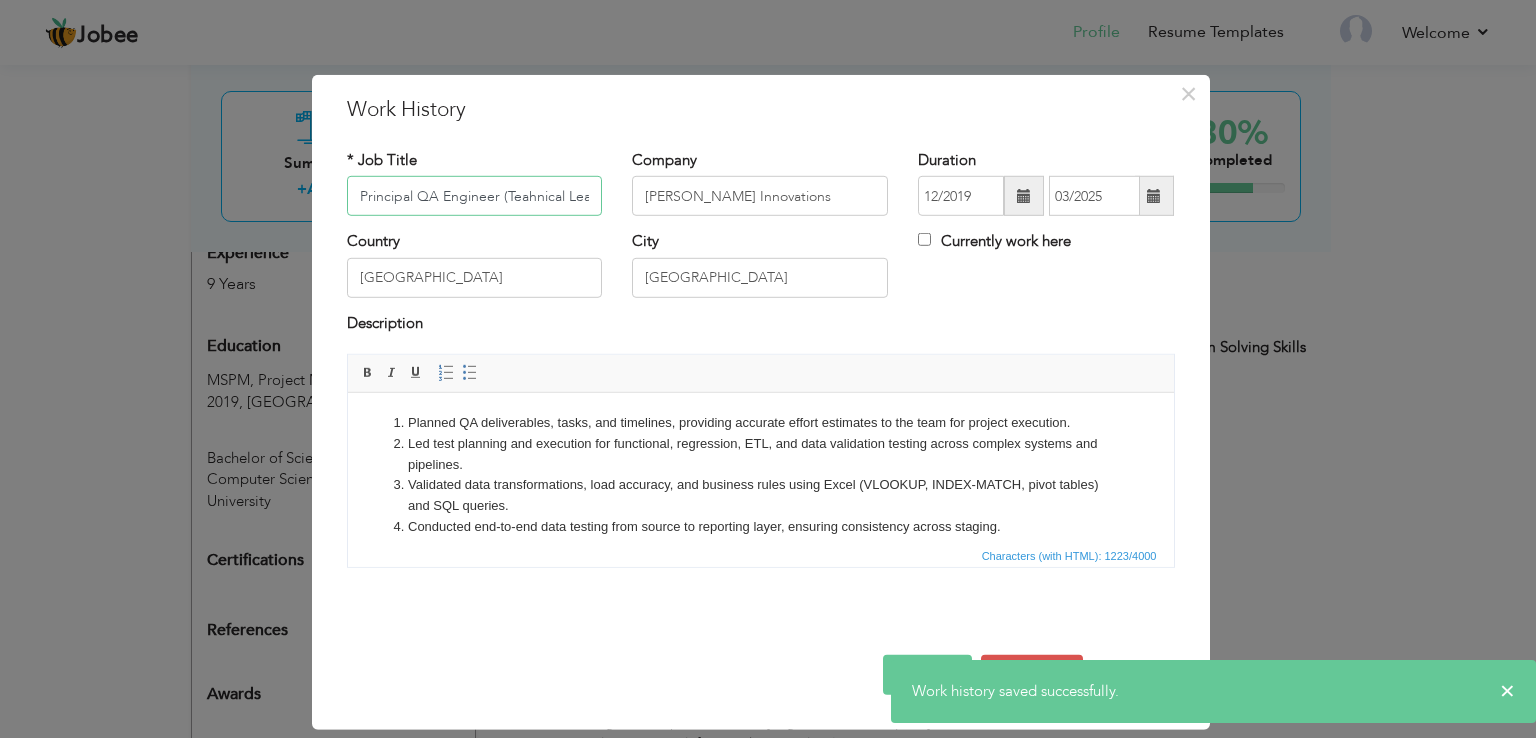scroll, scrollTop: 0, scrollLeft: 10, axis: horizontal 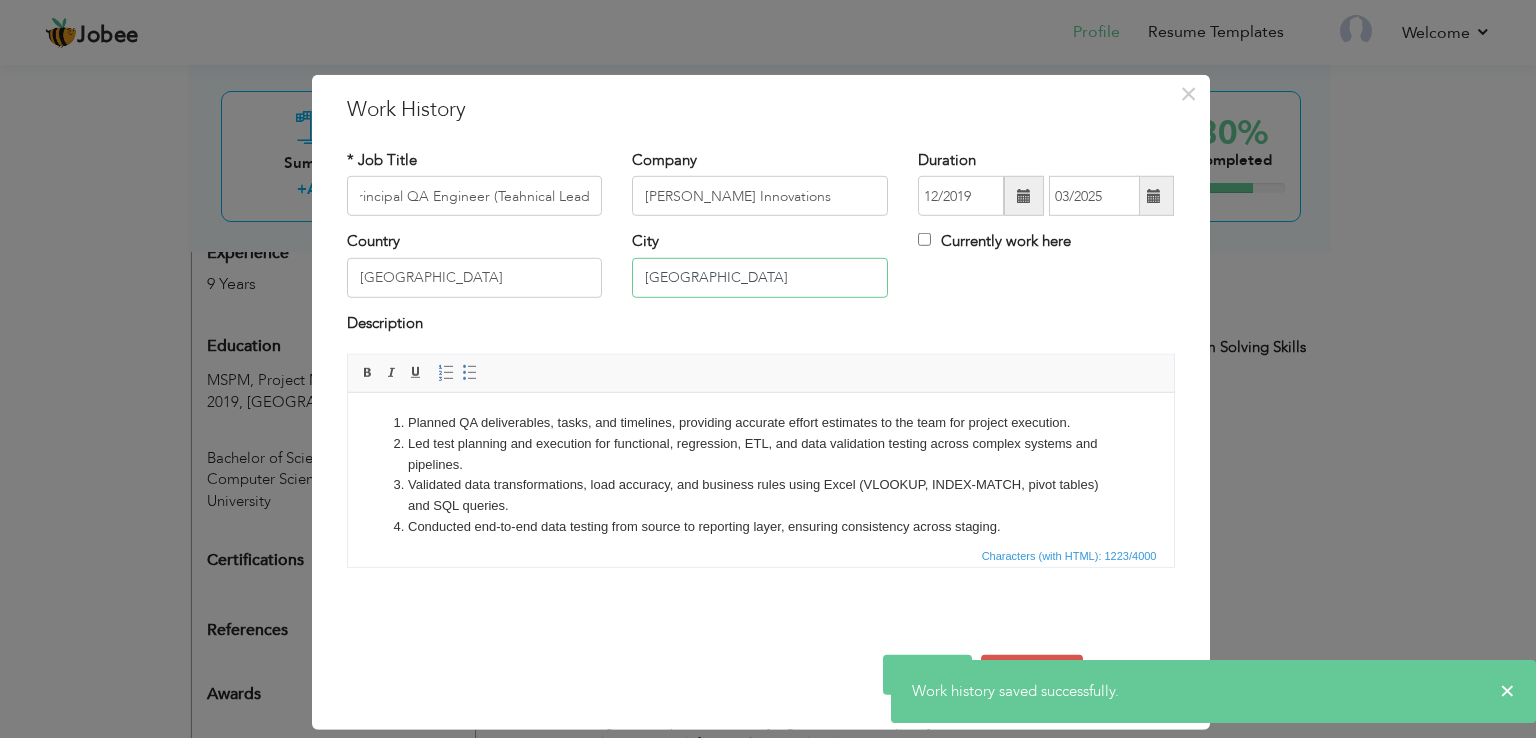 click on "islamabad" at bounding box center [760, 278] 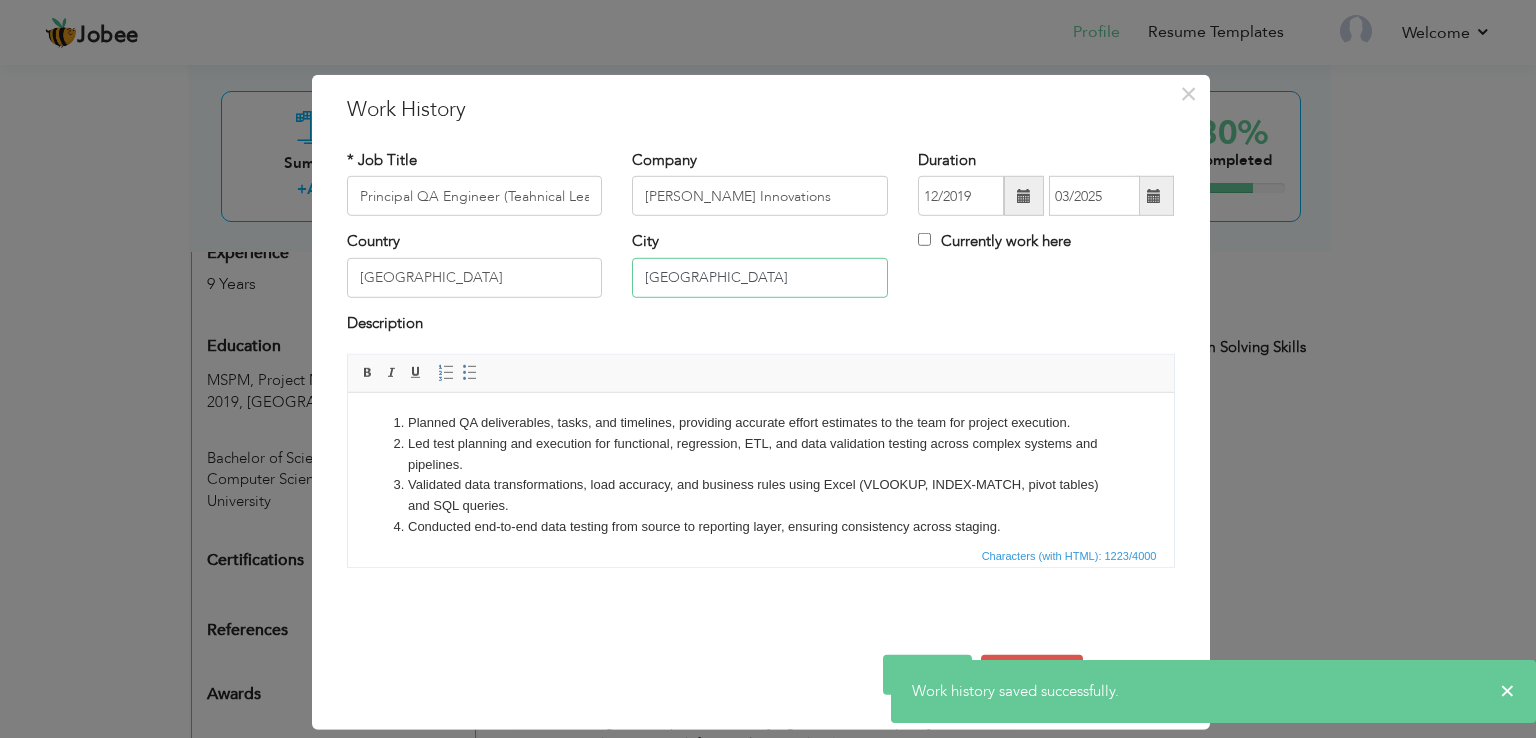 click on "islamabad" at bounding box center [760, 278] 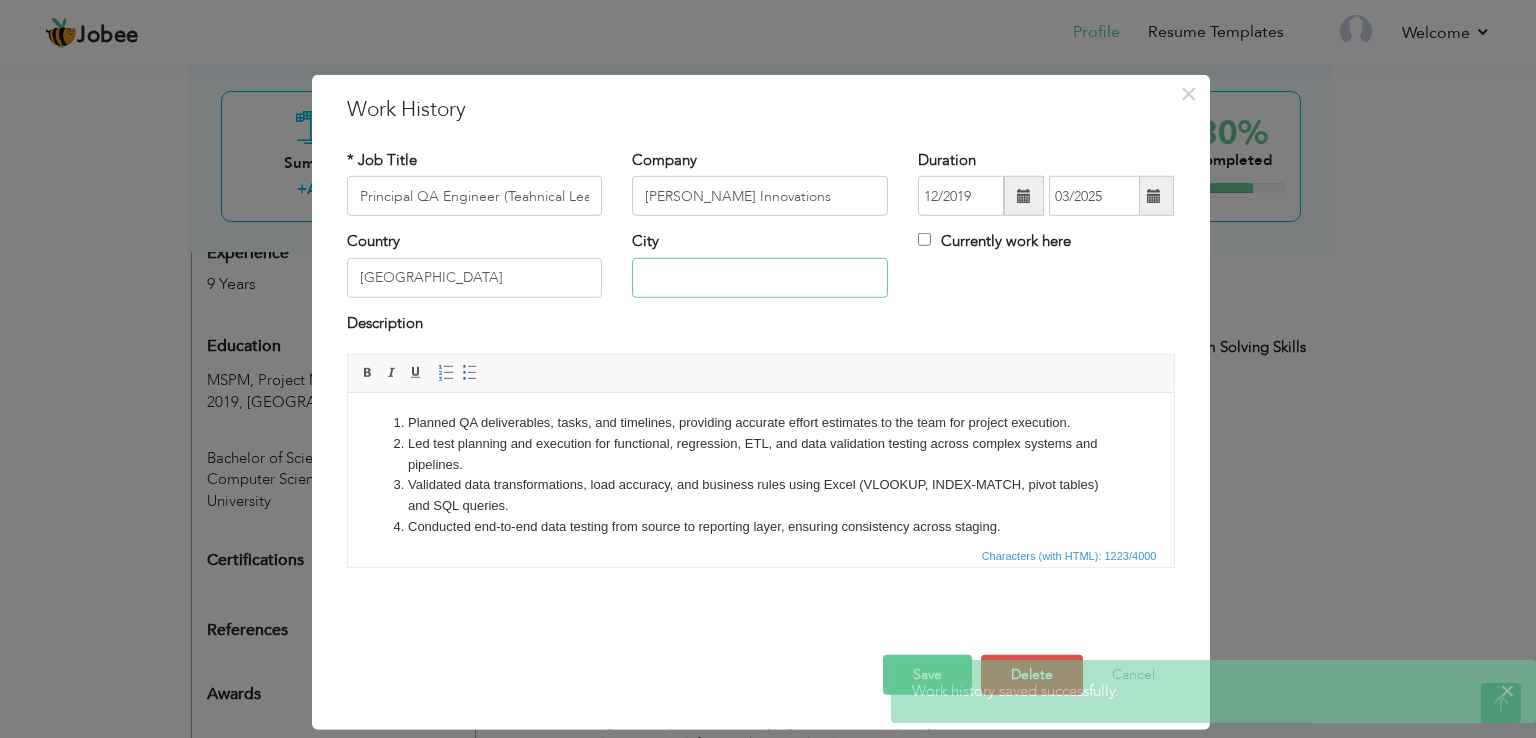 type 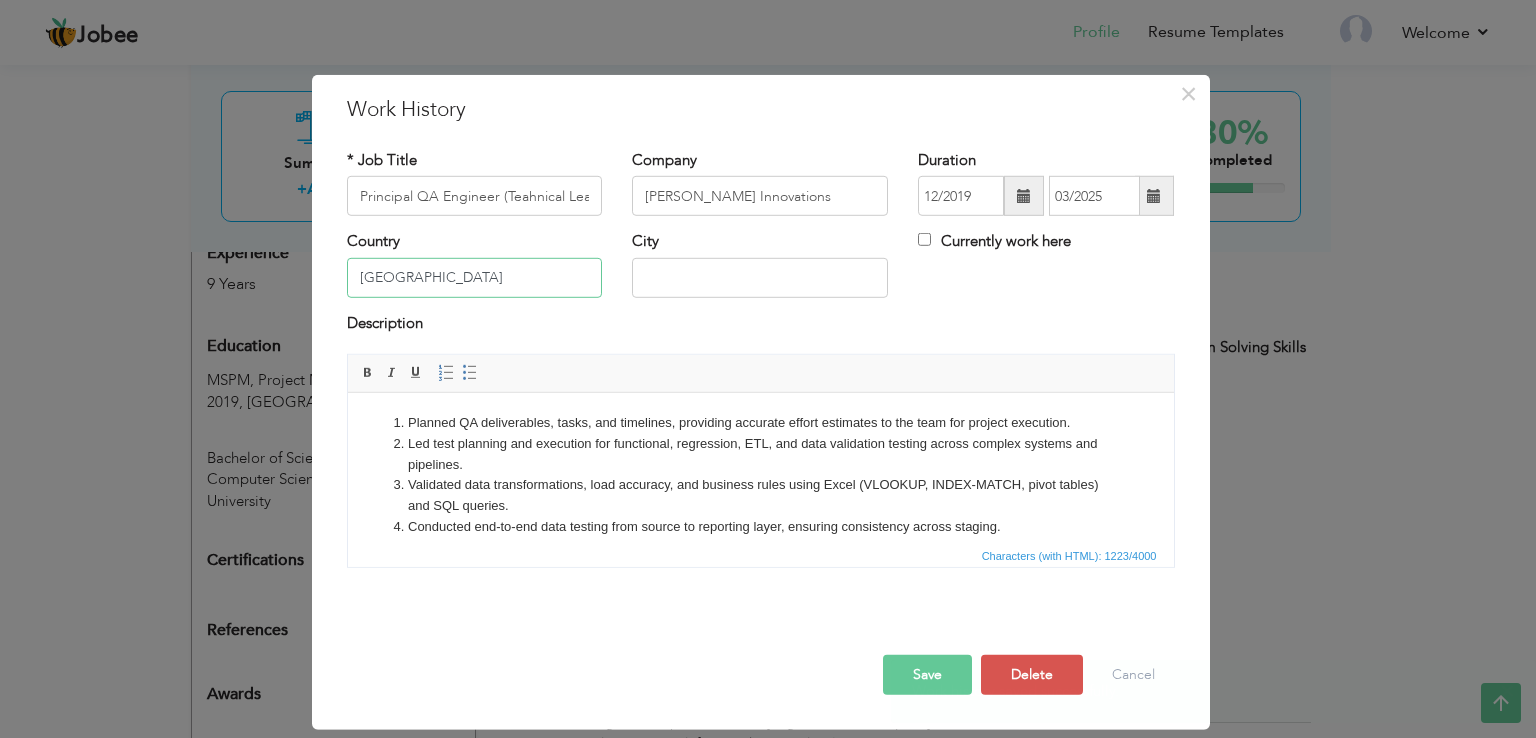 click on "[GEOGRAPHIC_DATA]" at bounding box center [475, 278] 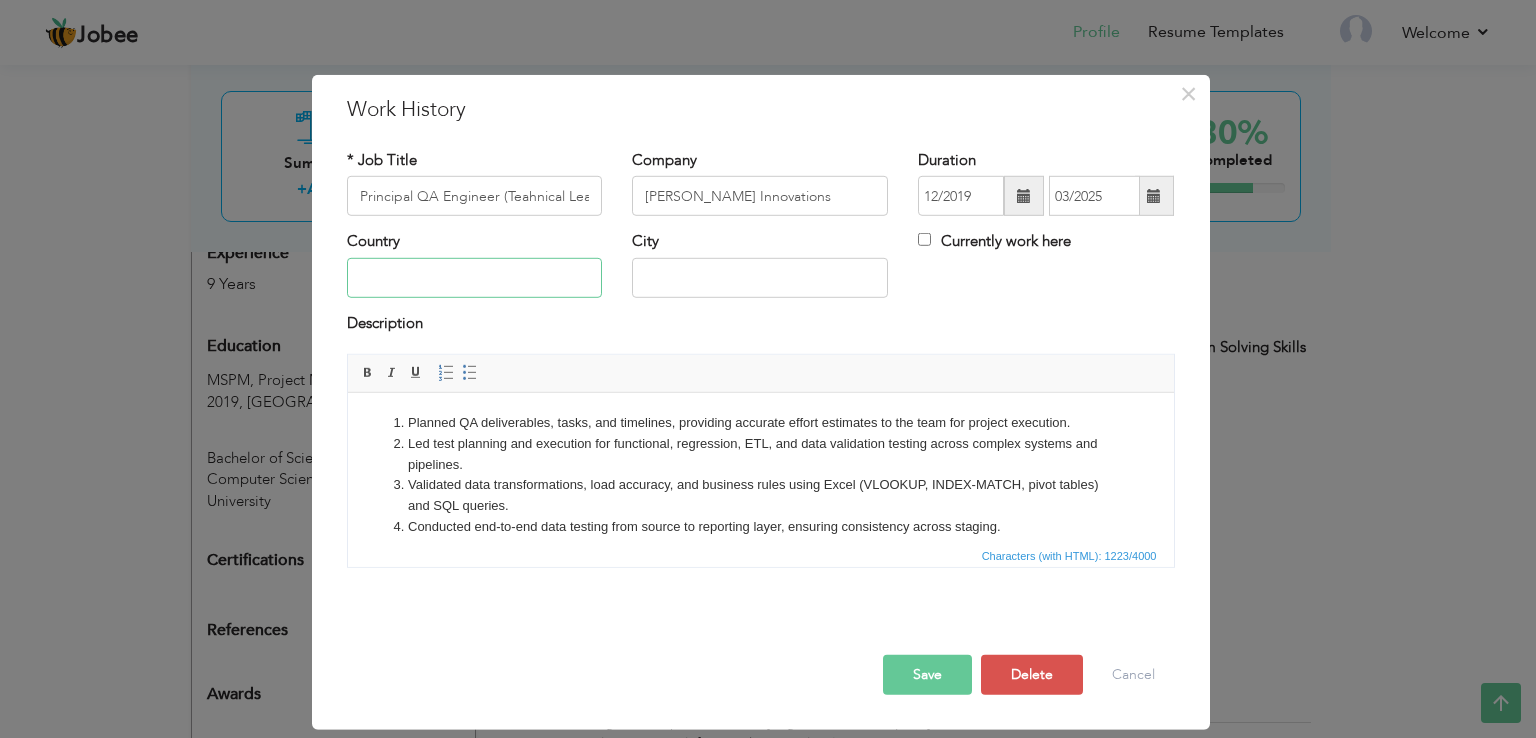 type 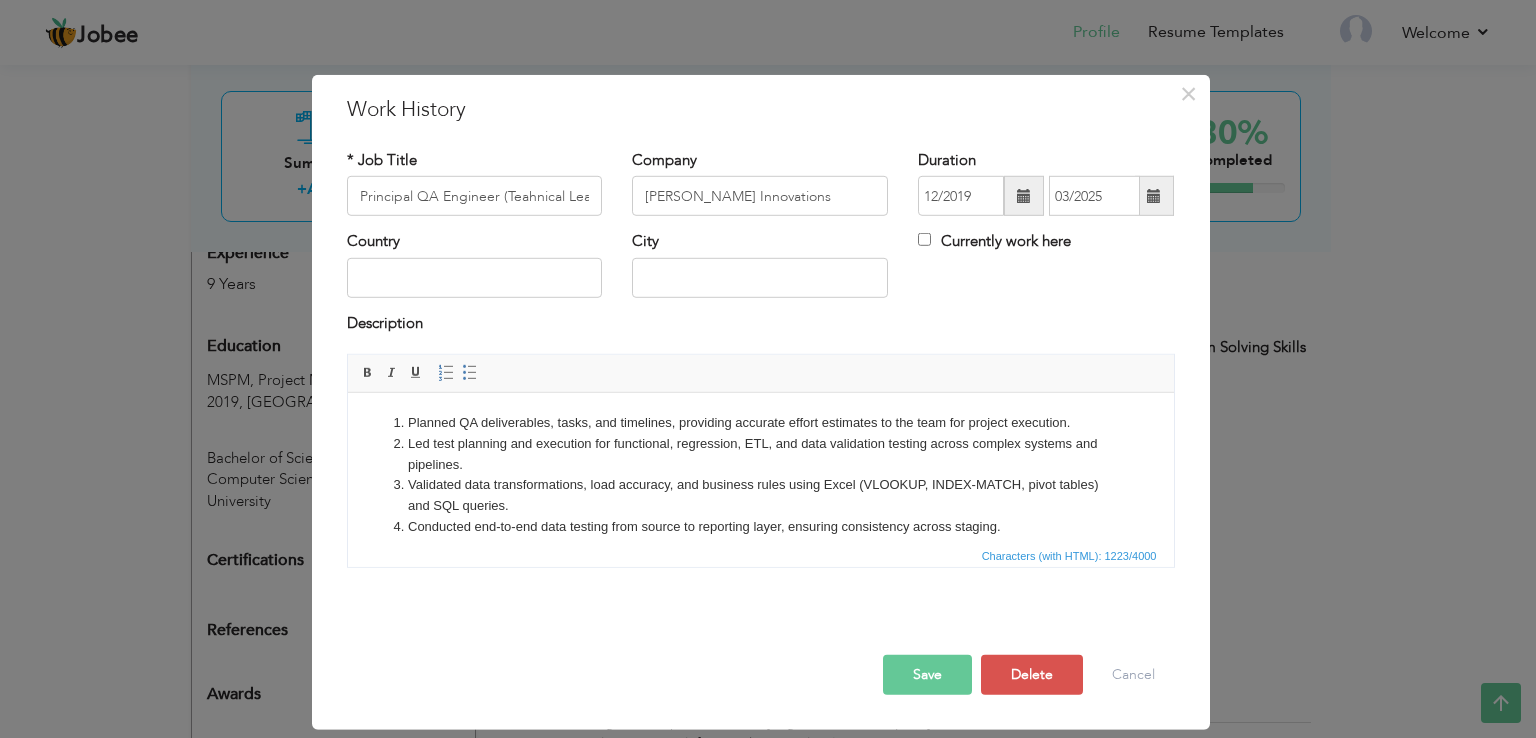 click on "Save" at bounding box center (927, 675) 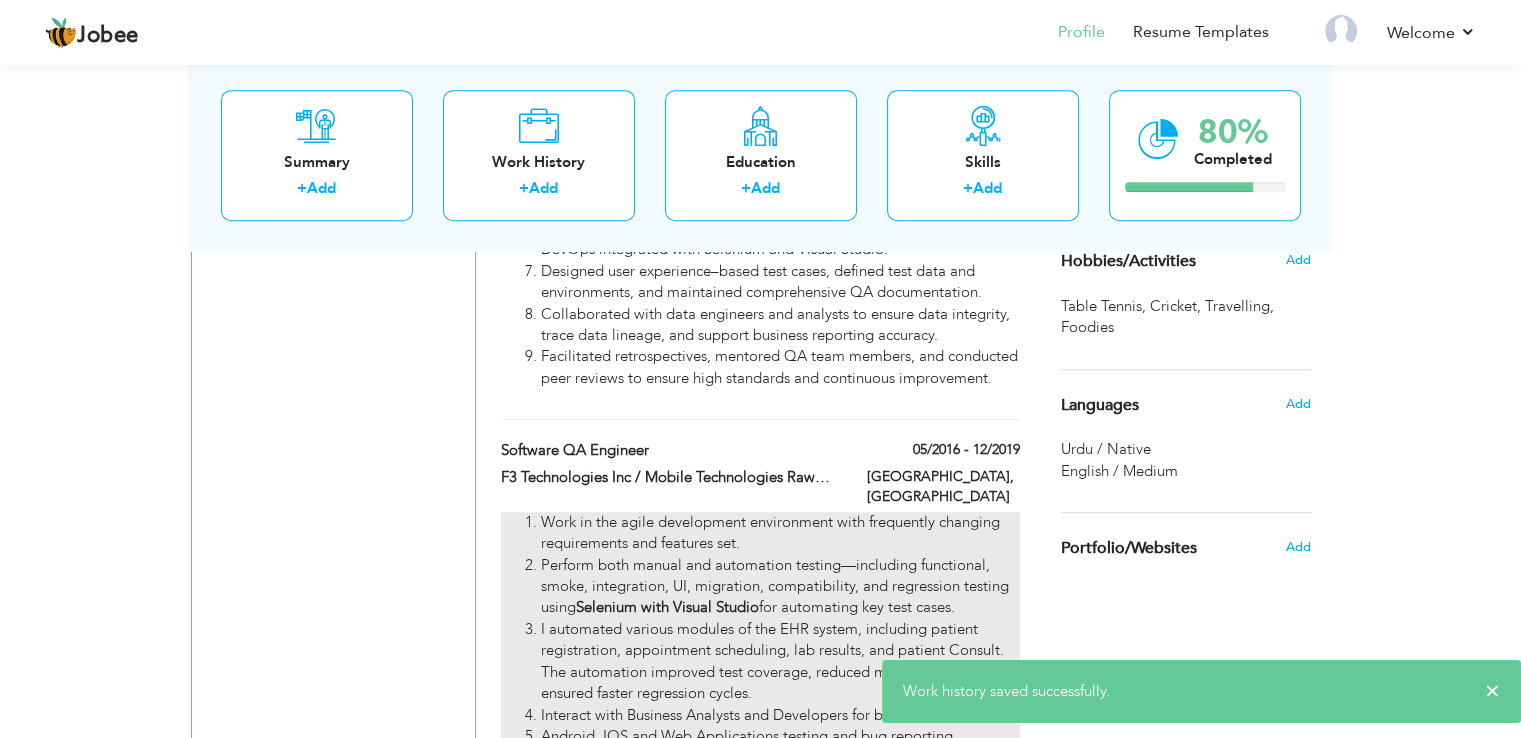 scroll, scrollTop: 1300, scrollLeft: 0, axis: vertical 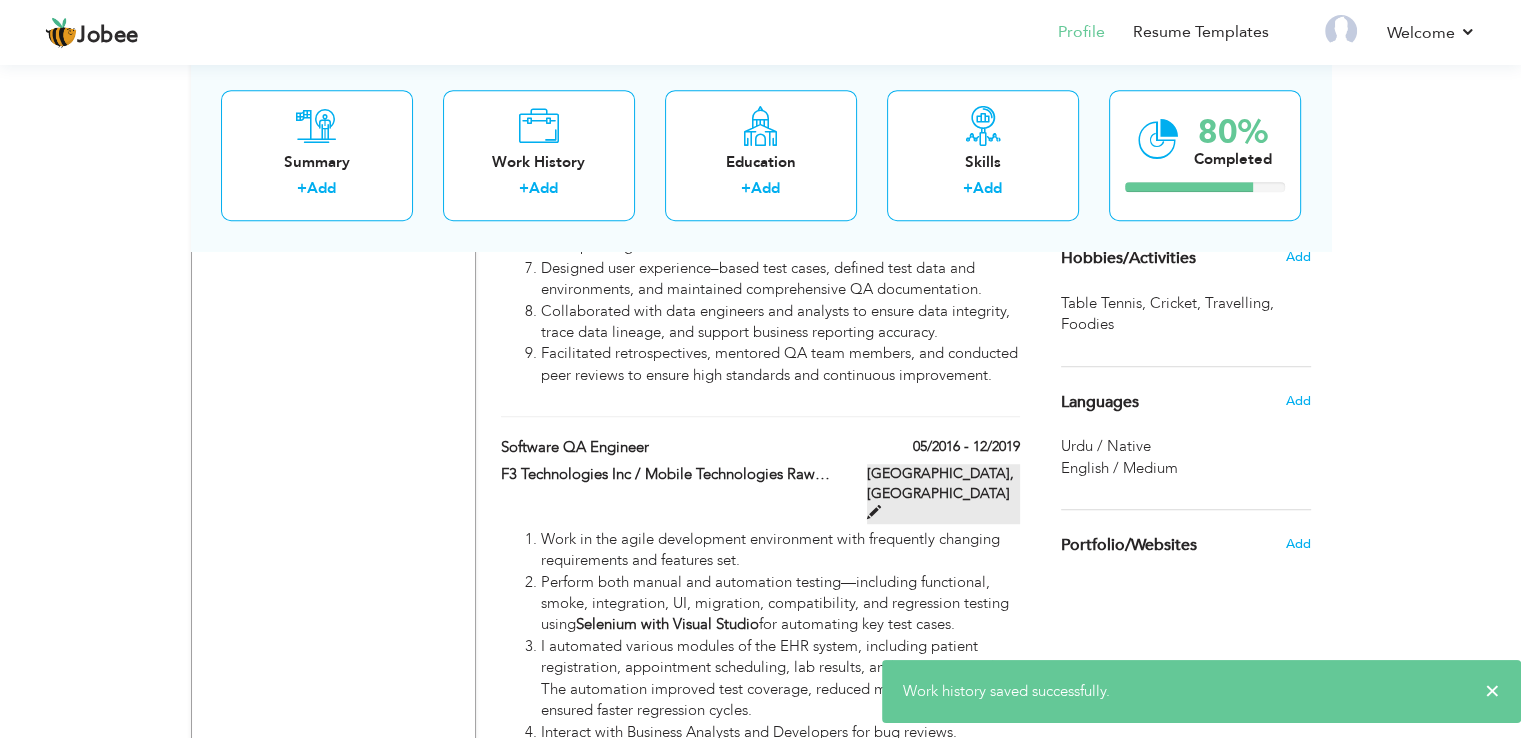 click on "islamabad, Pakistan" at bounding box center (943, 494) 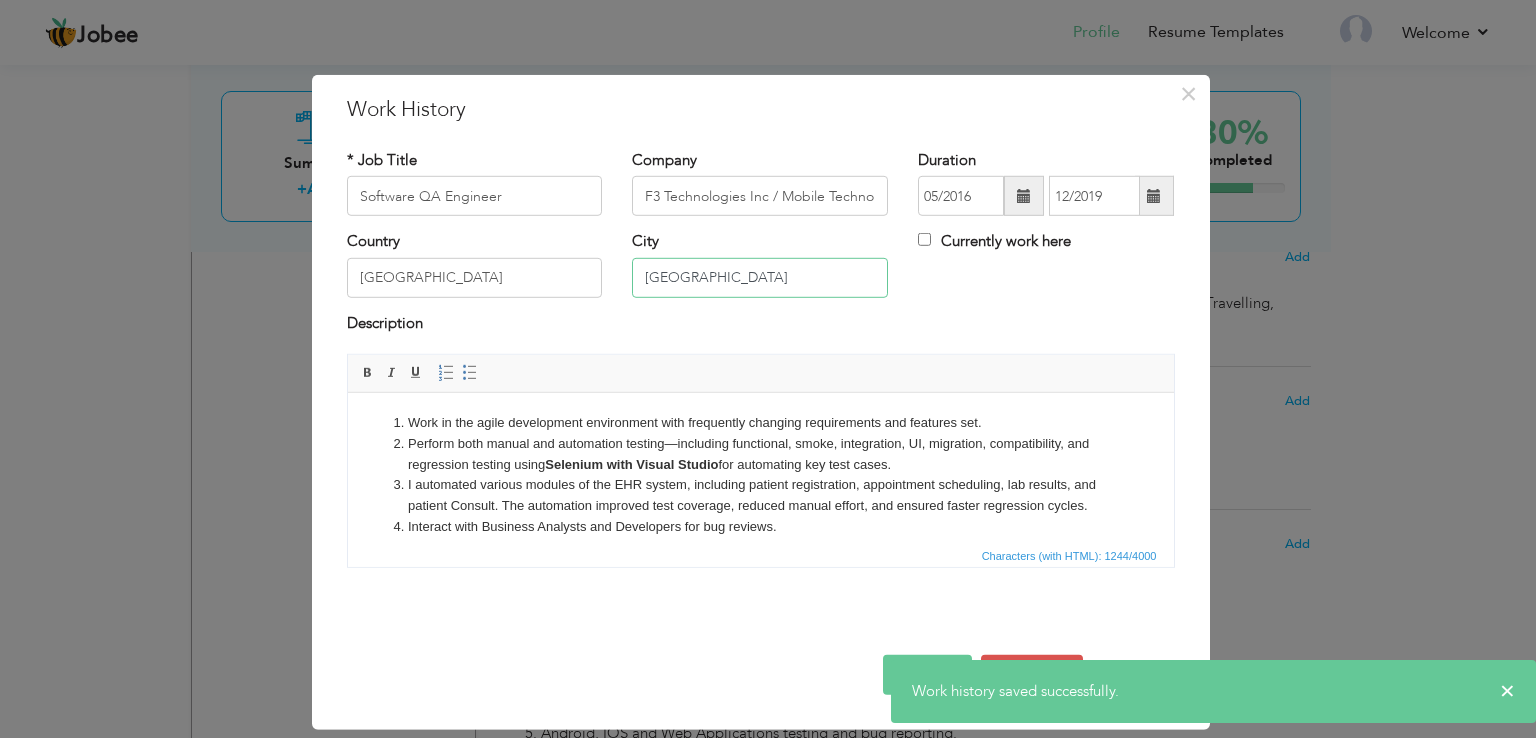 click on "islamabad" at bounding box center [760, 278] 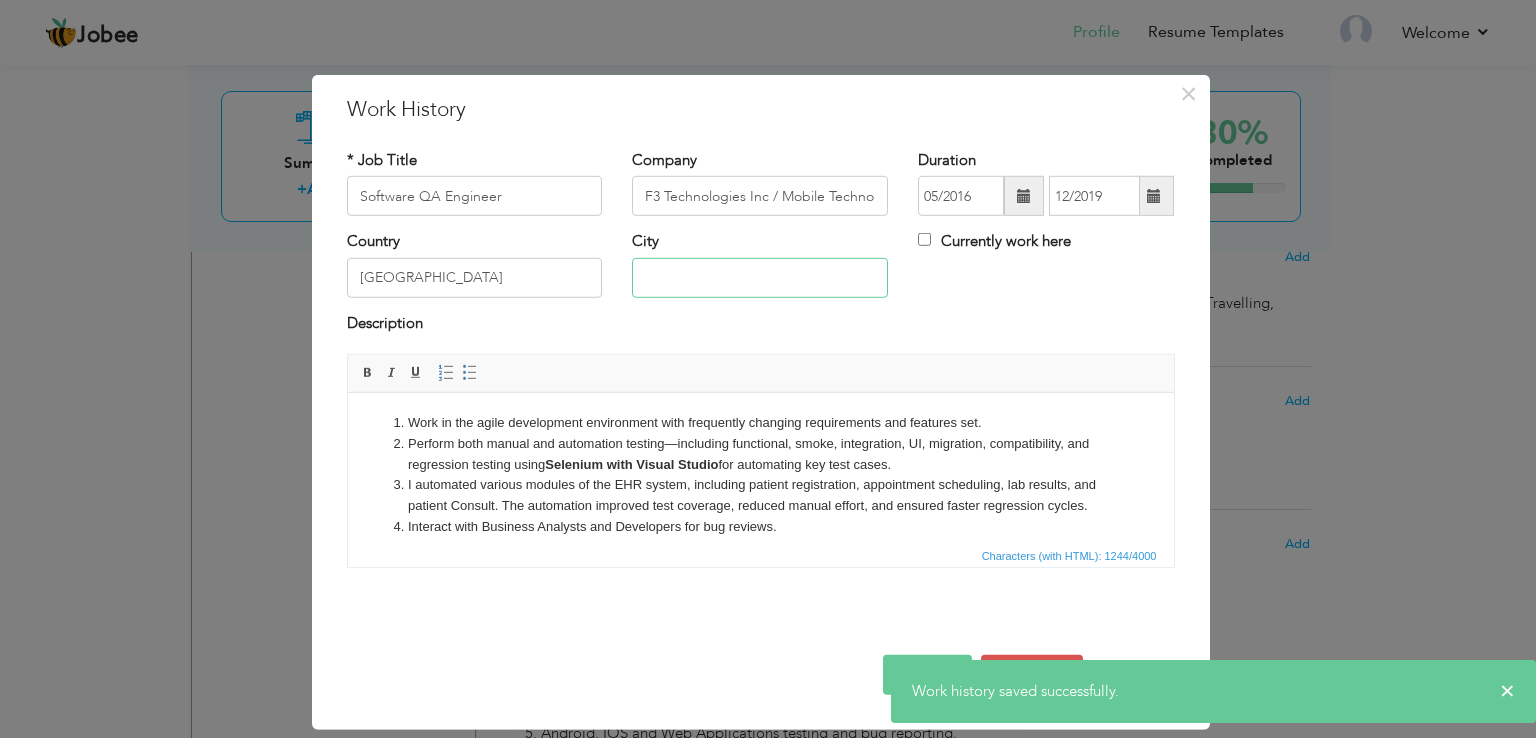 type 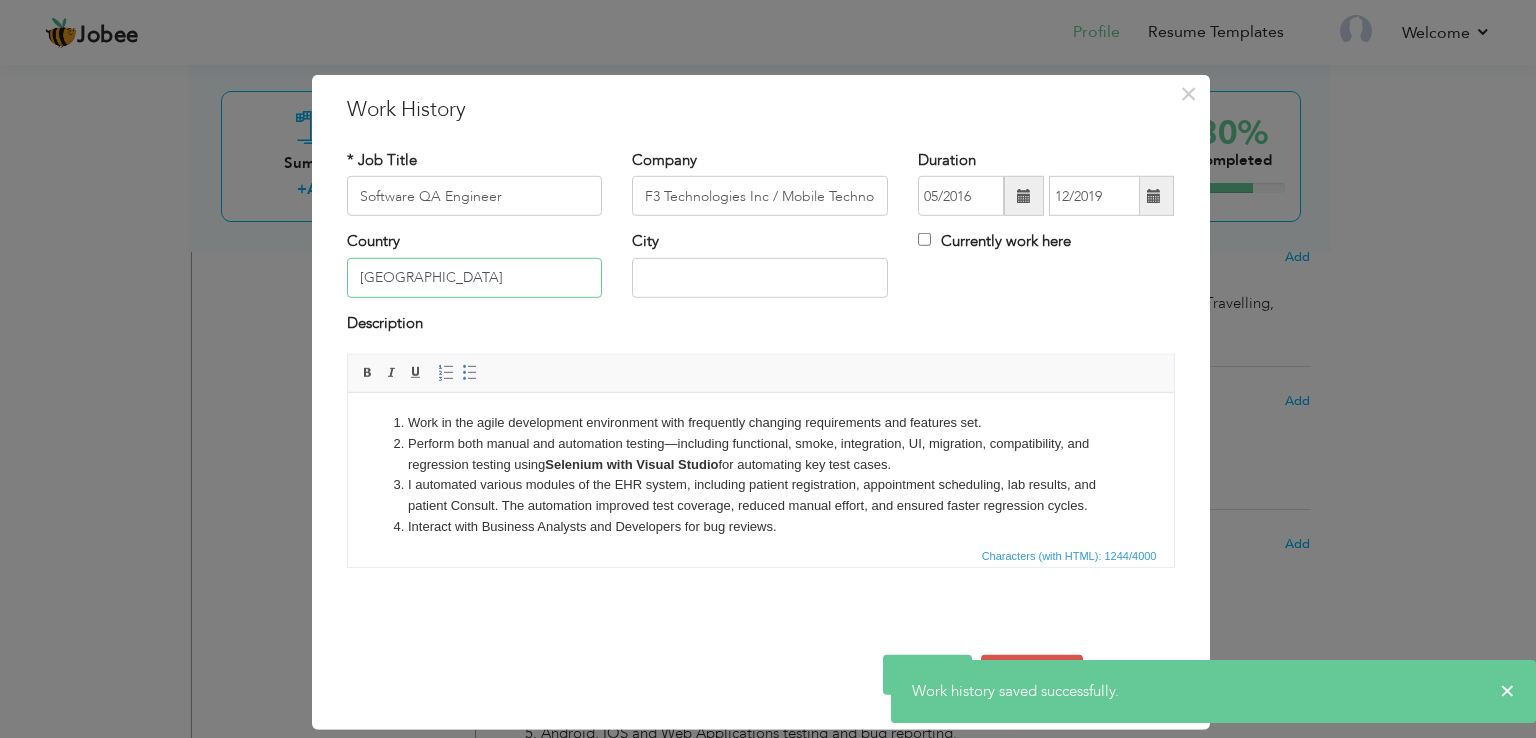 click on "[GEOGRAPHIC_DATA]" at bounding box center (475, 278) 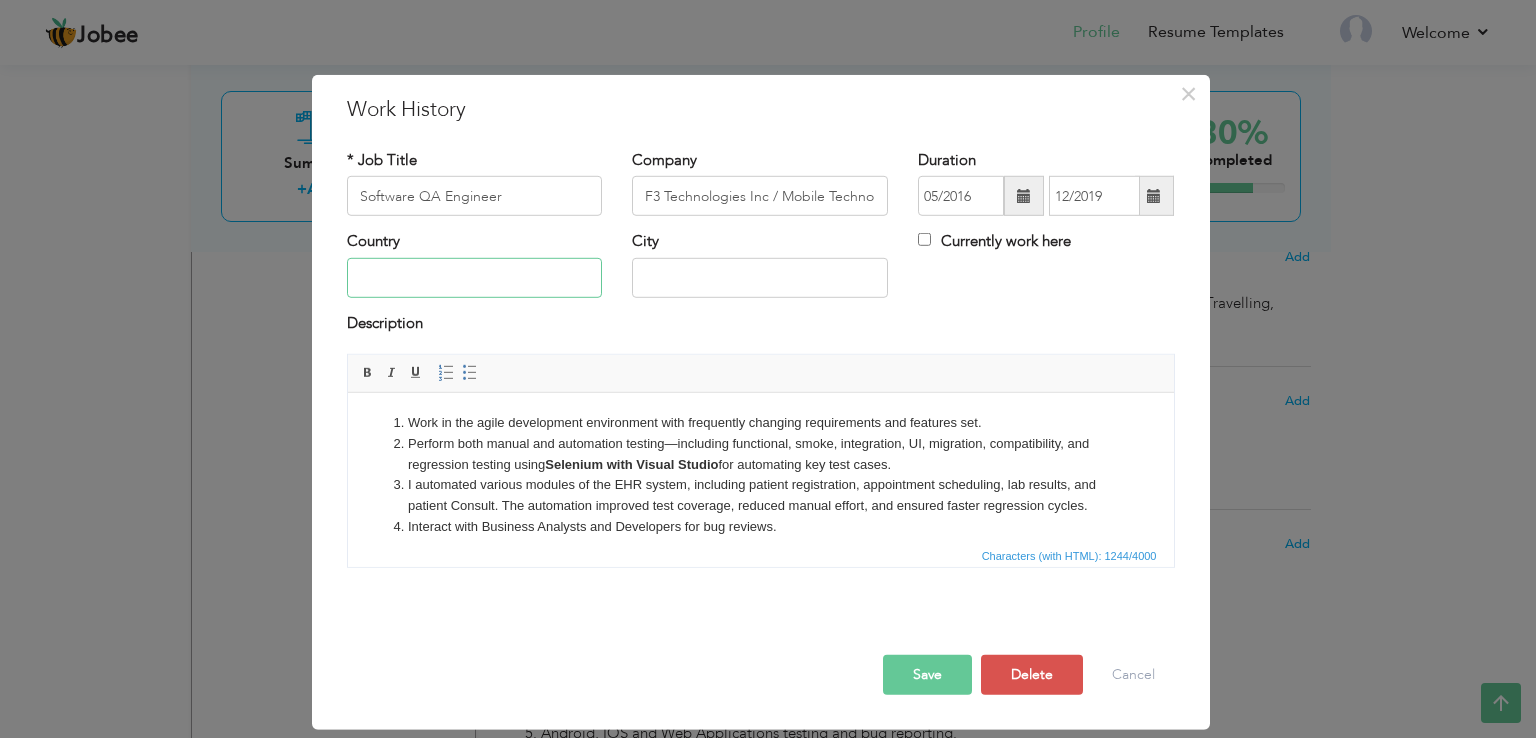 type 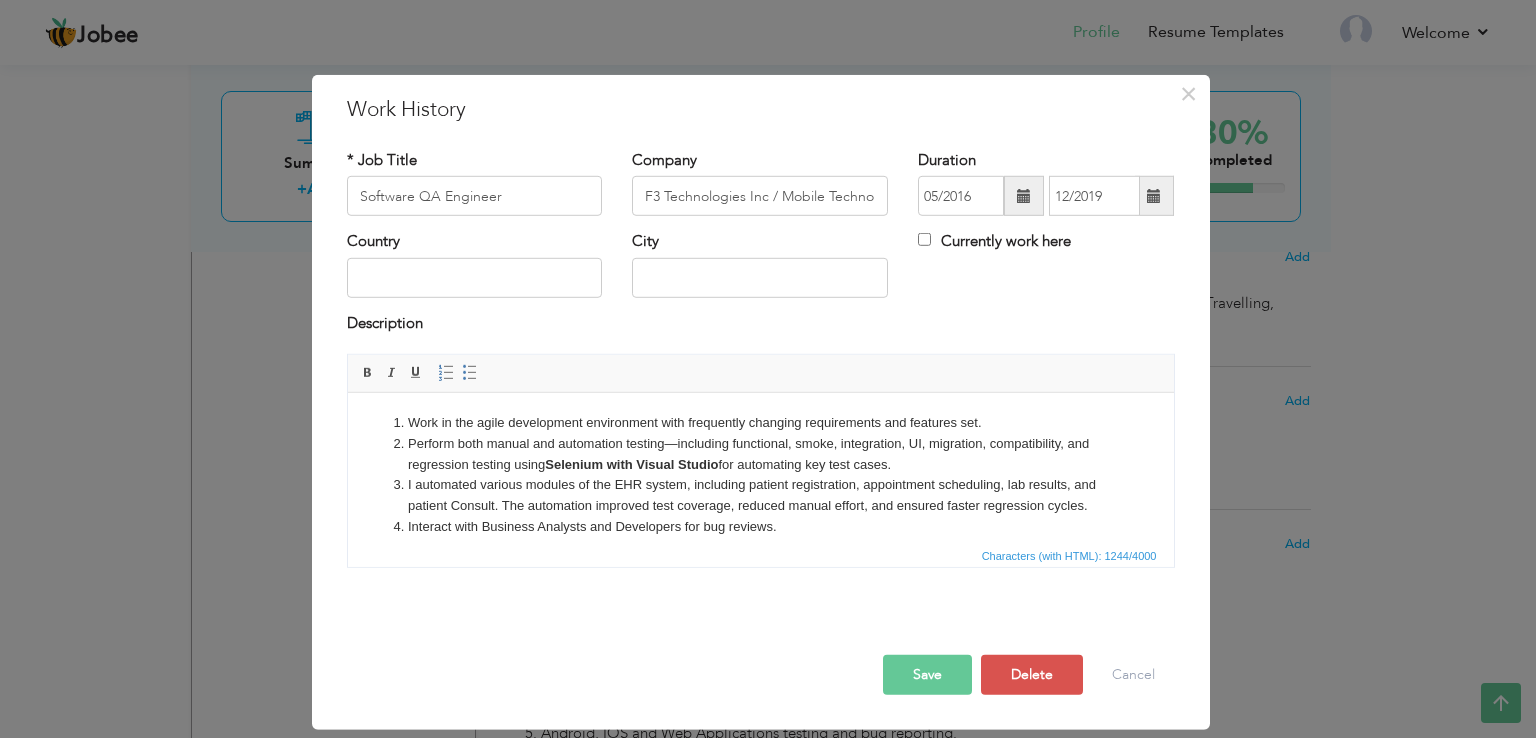 click on "Save" at bounding box center (927, 675) 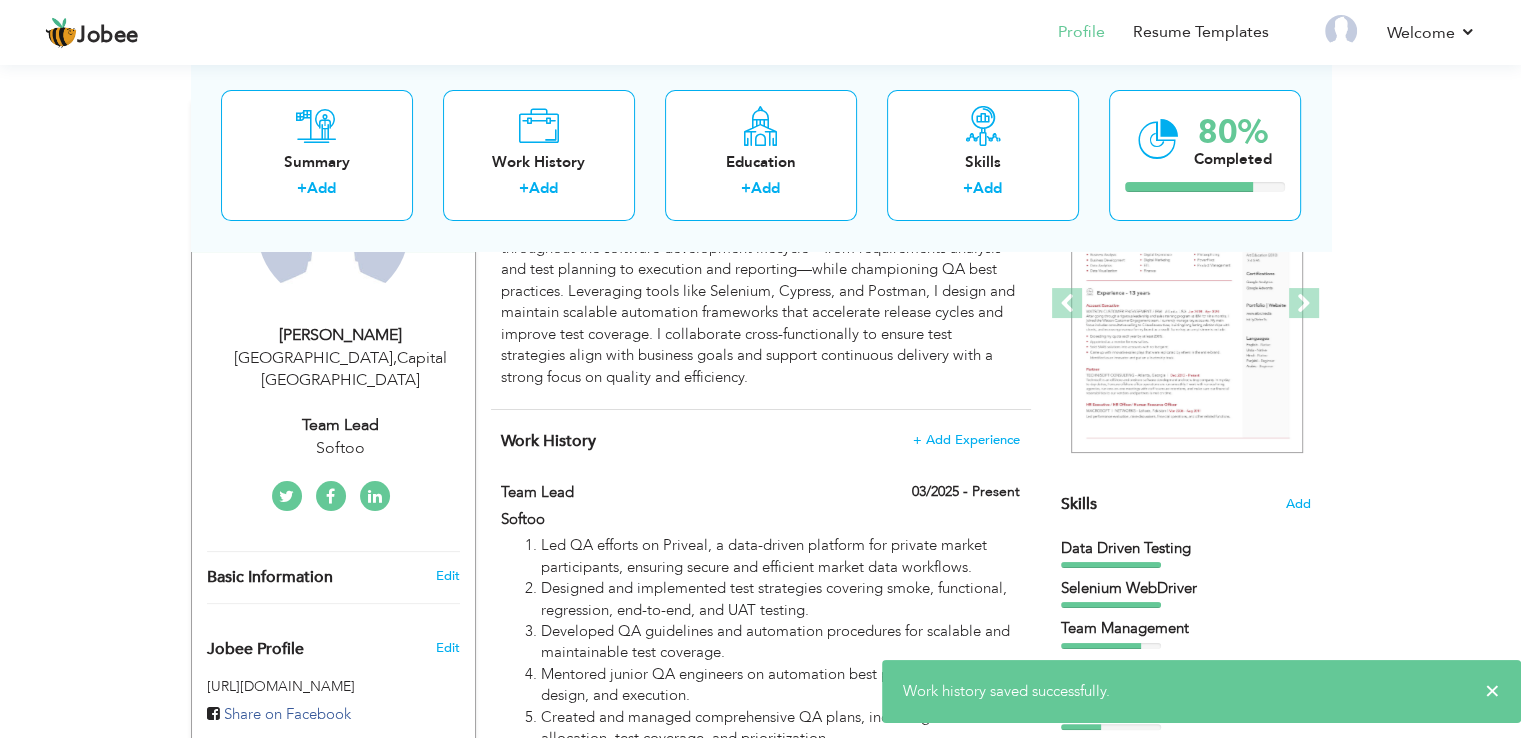 scroll, scrollTop: 100, scrollLeft: 0, axis: vertical 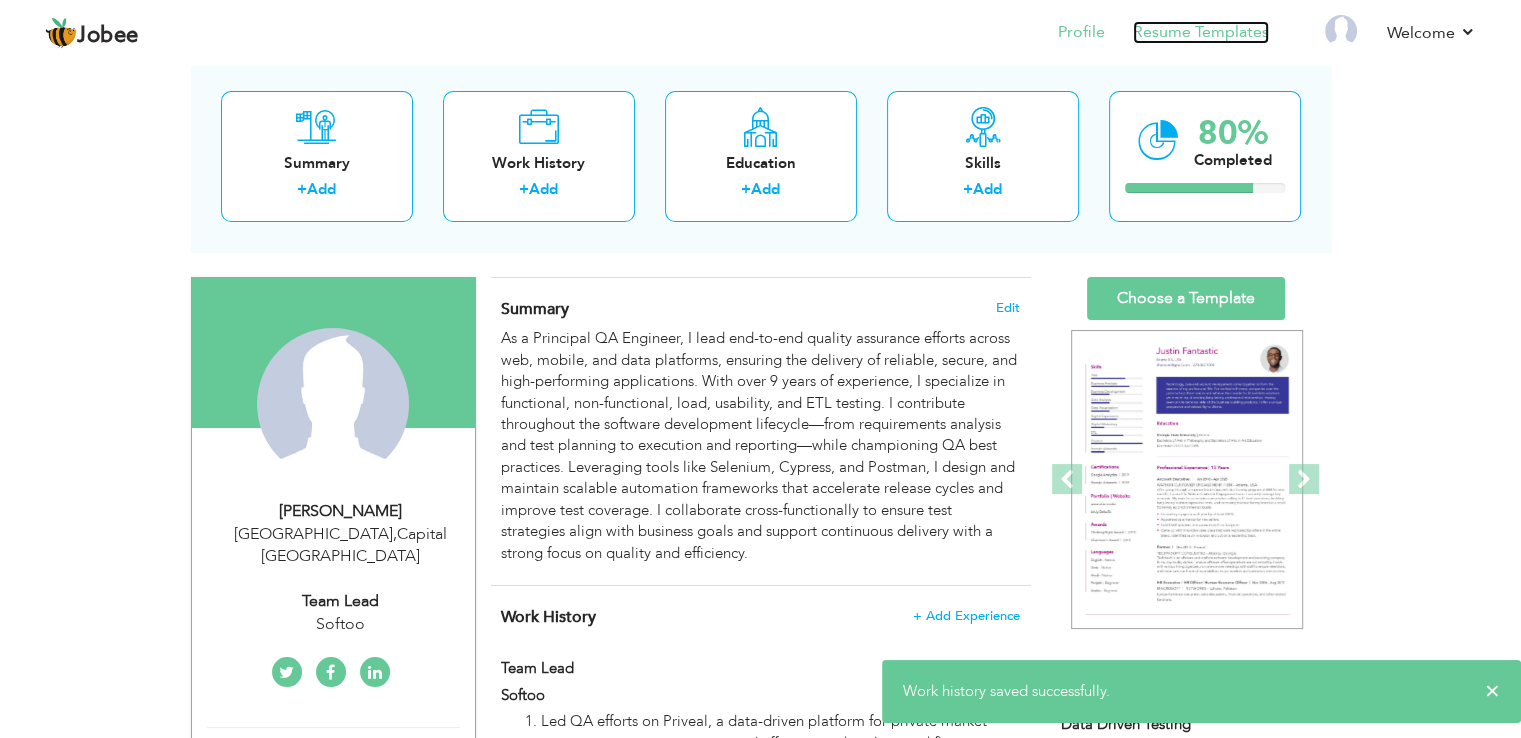 click on "Resume Templates" at bounding box center (1201, 32) 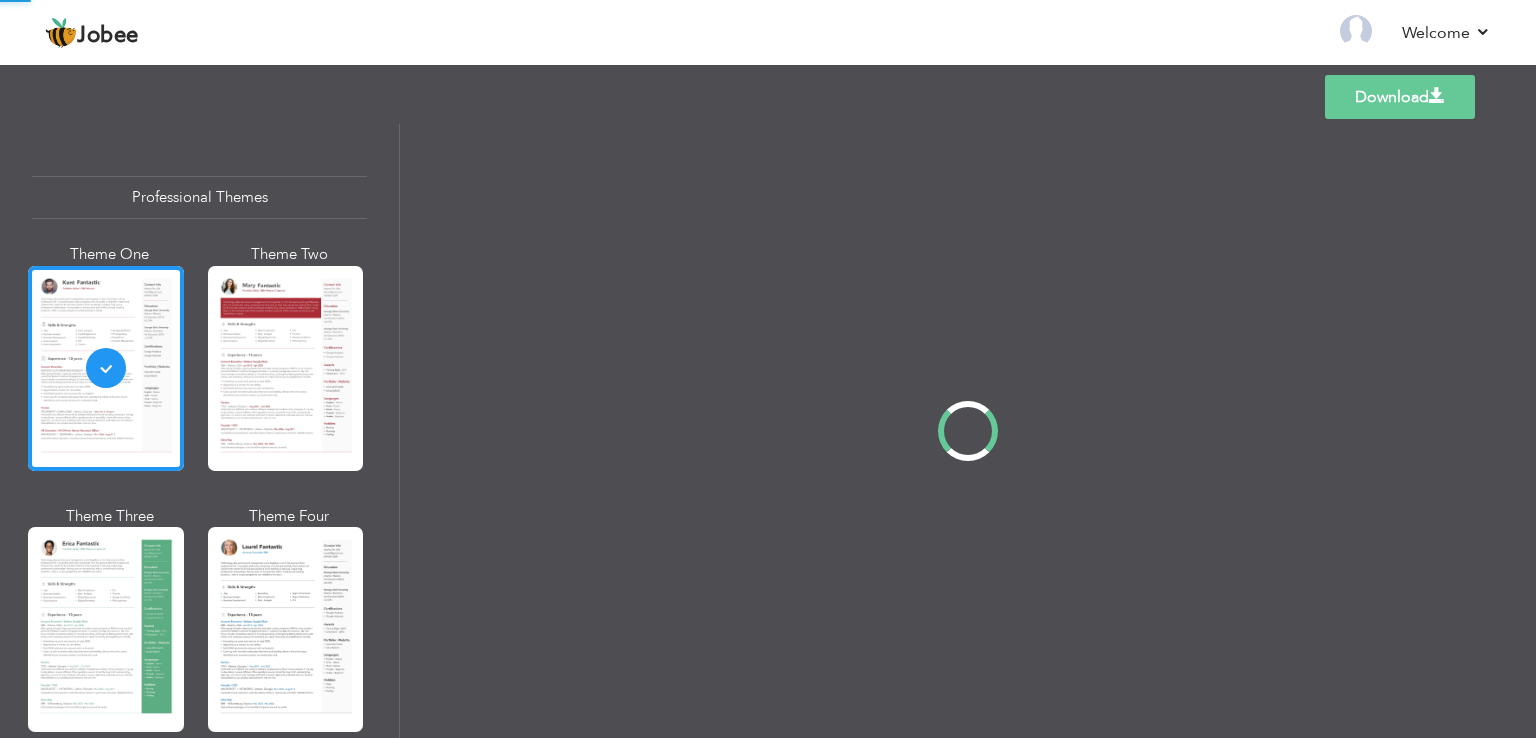 scroll, scrollTop: 0, scrollLeft: 0, axis: both 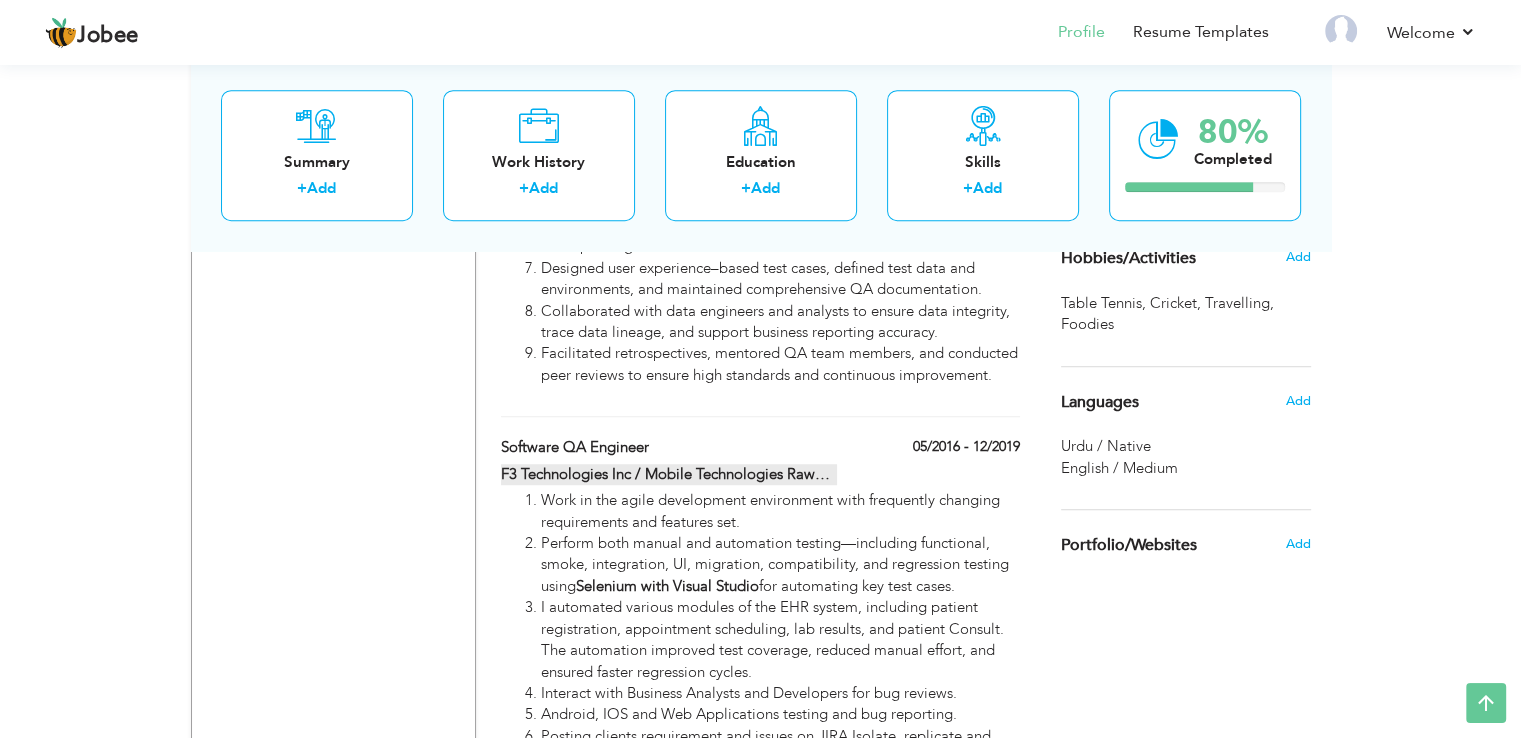 click on "F3 Technologies Inc / Mobile Technologies Rawalpindi" at bounding box center [669, 474] 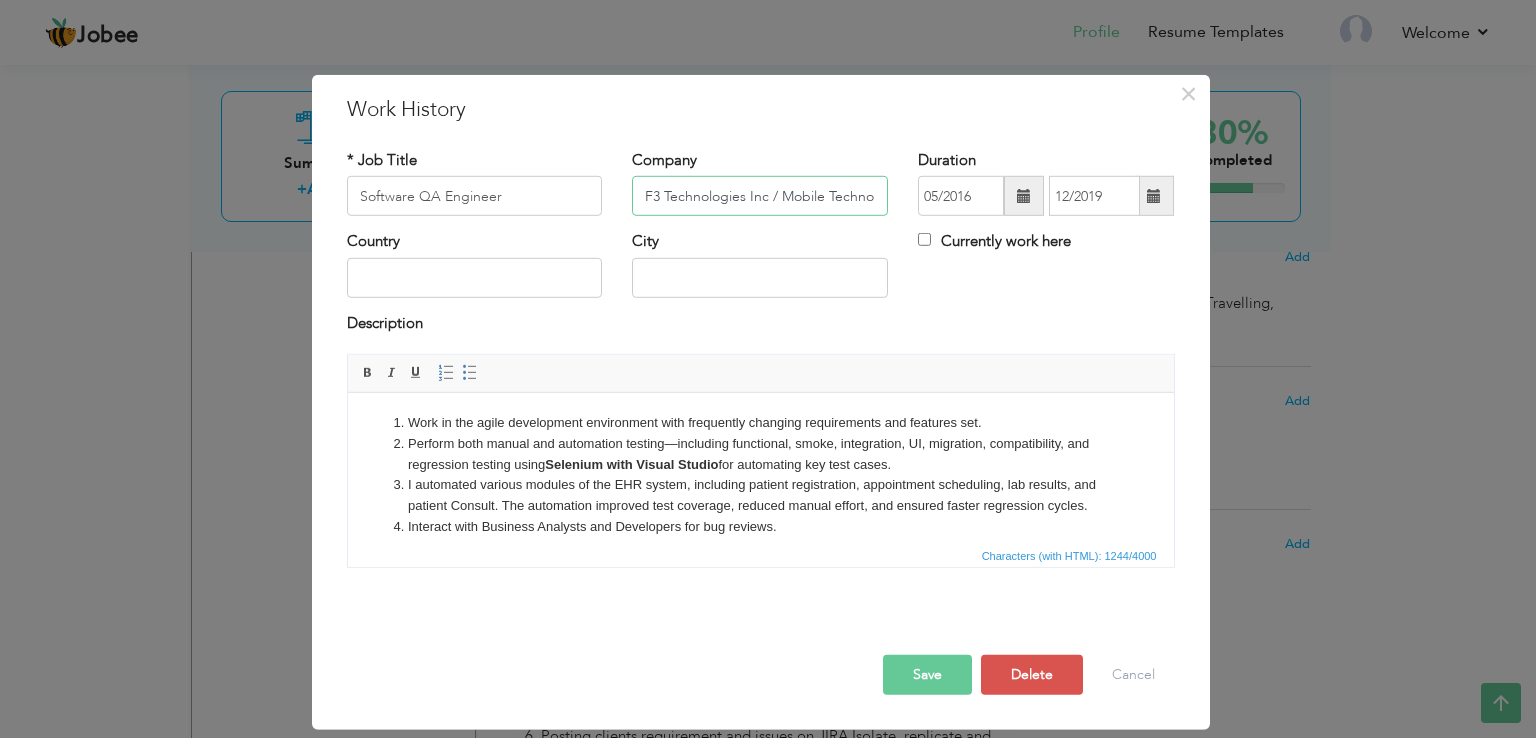 click on "F3 Technologies Inc / Mobile Technologies Rawalpindi" at bounding box center (760, 196) 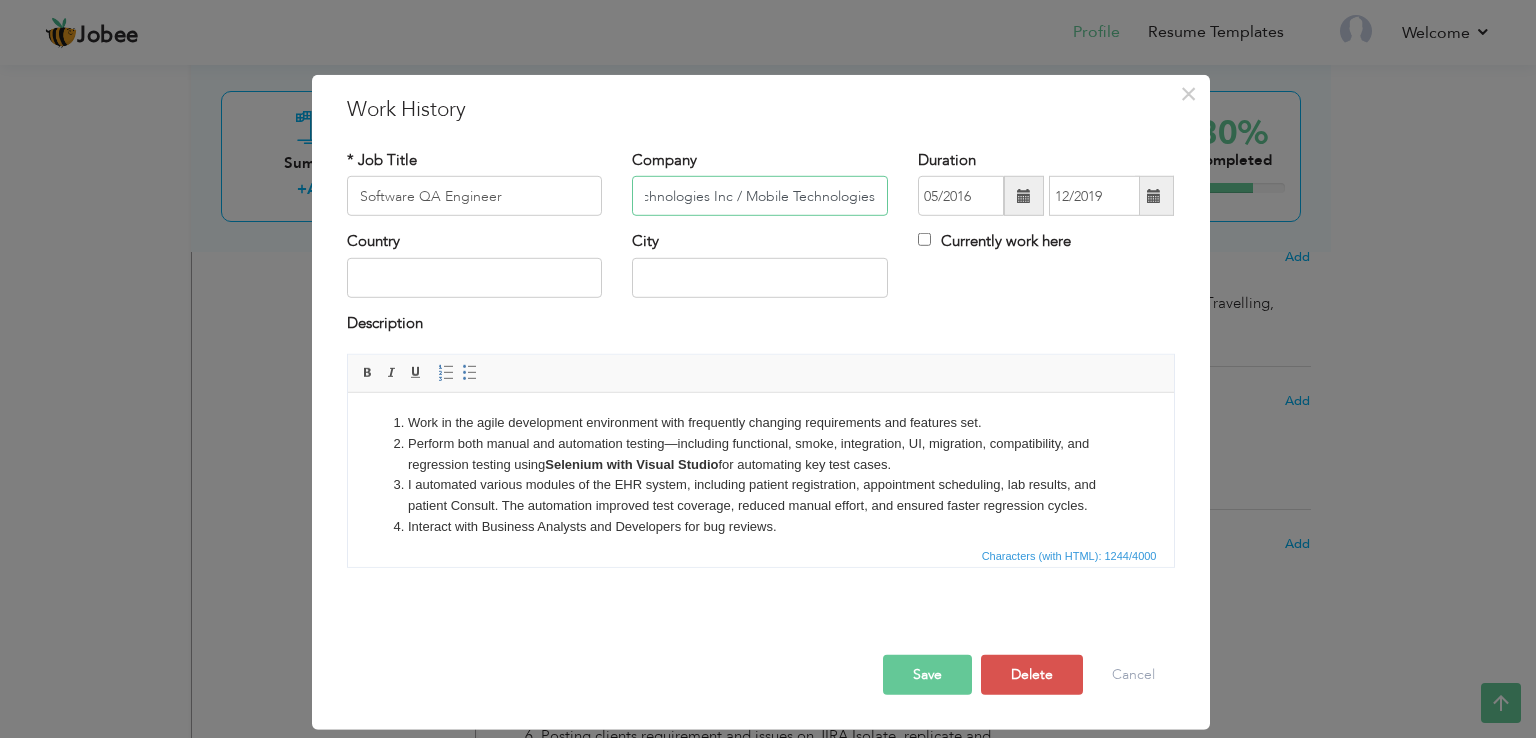 scroll, scrollTop: 0, scrollLeft: 34, axis: horizontal 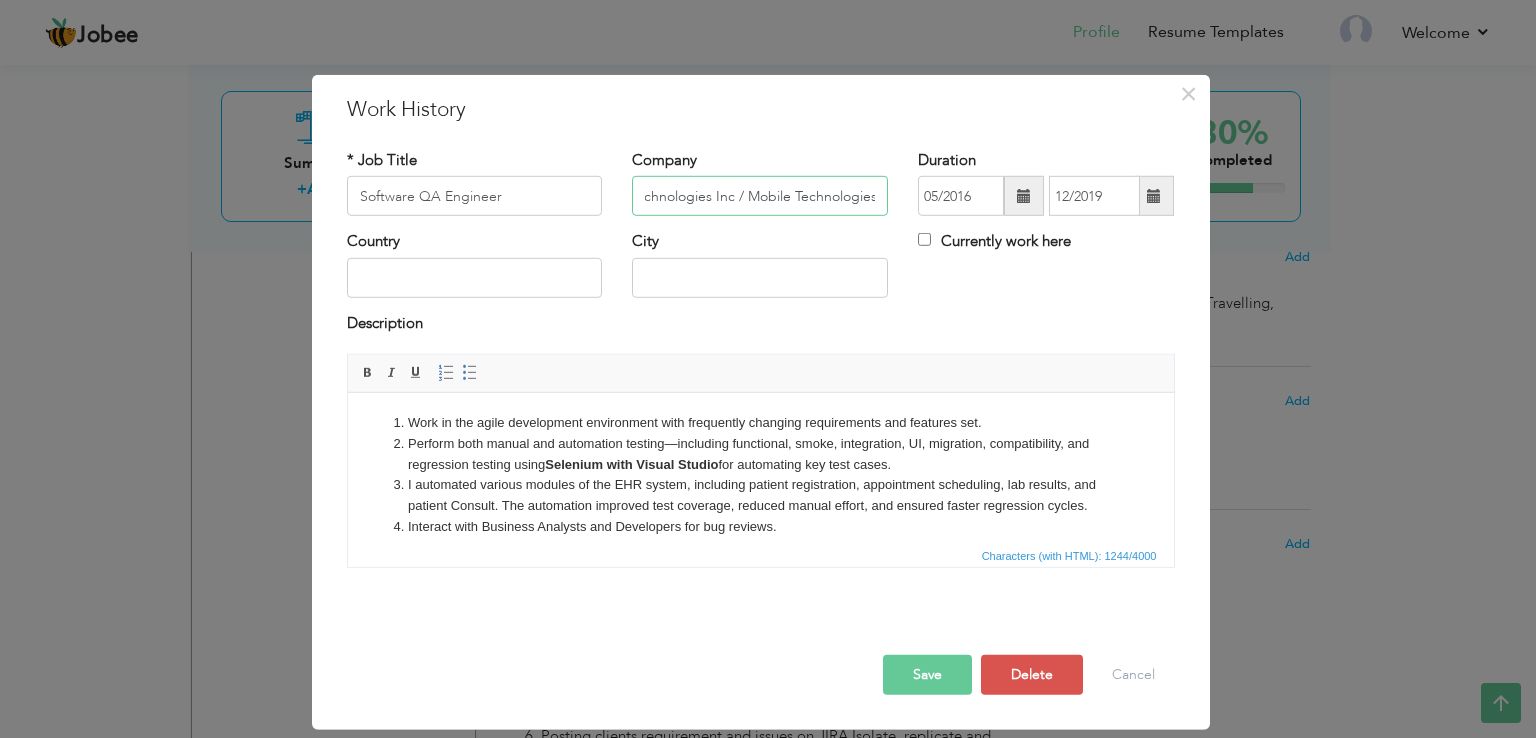 type on "F3 Technologies Inc / Mobile Technologies" 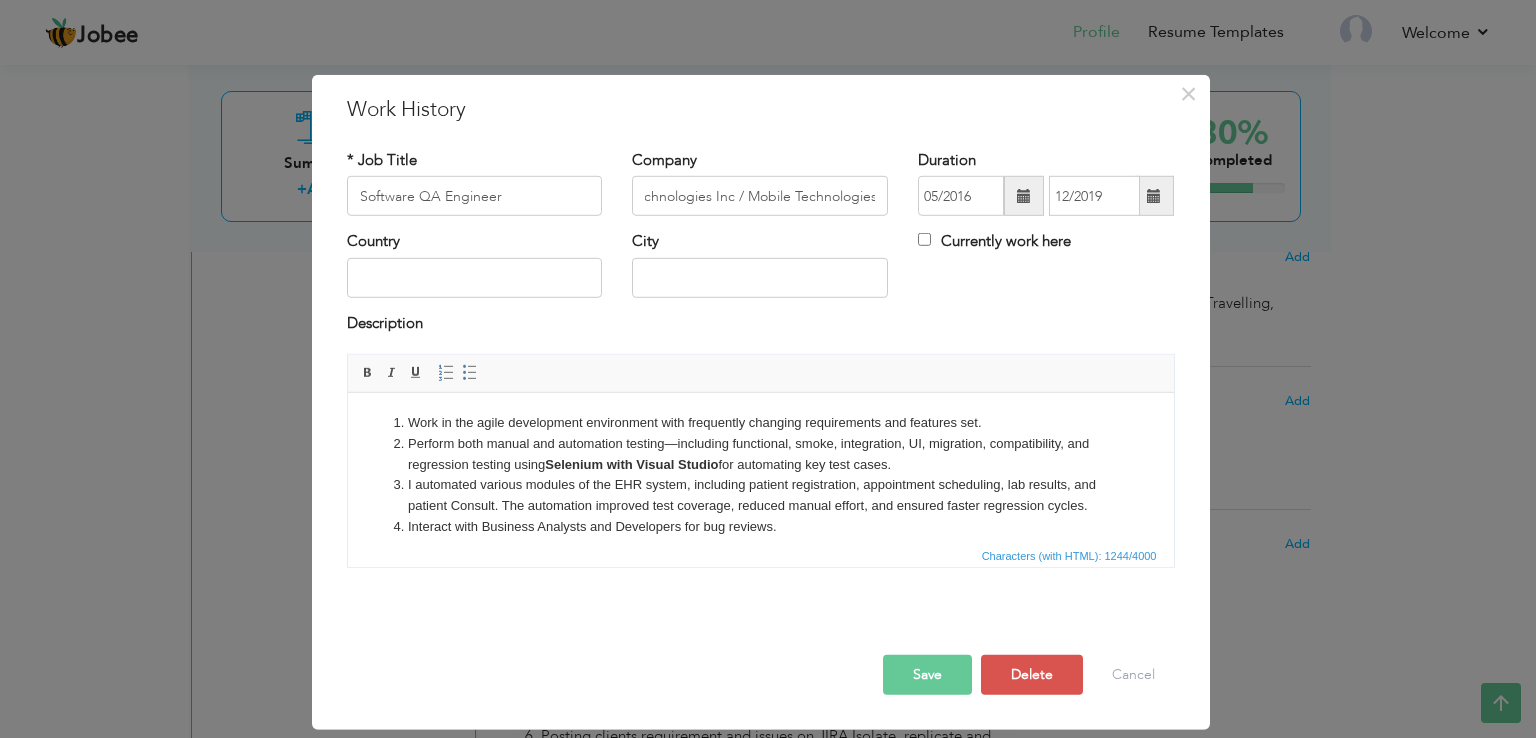 click on "Save" at bounding box center (927, 675) 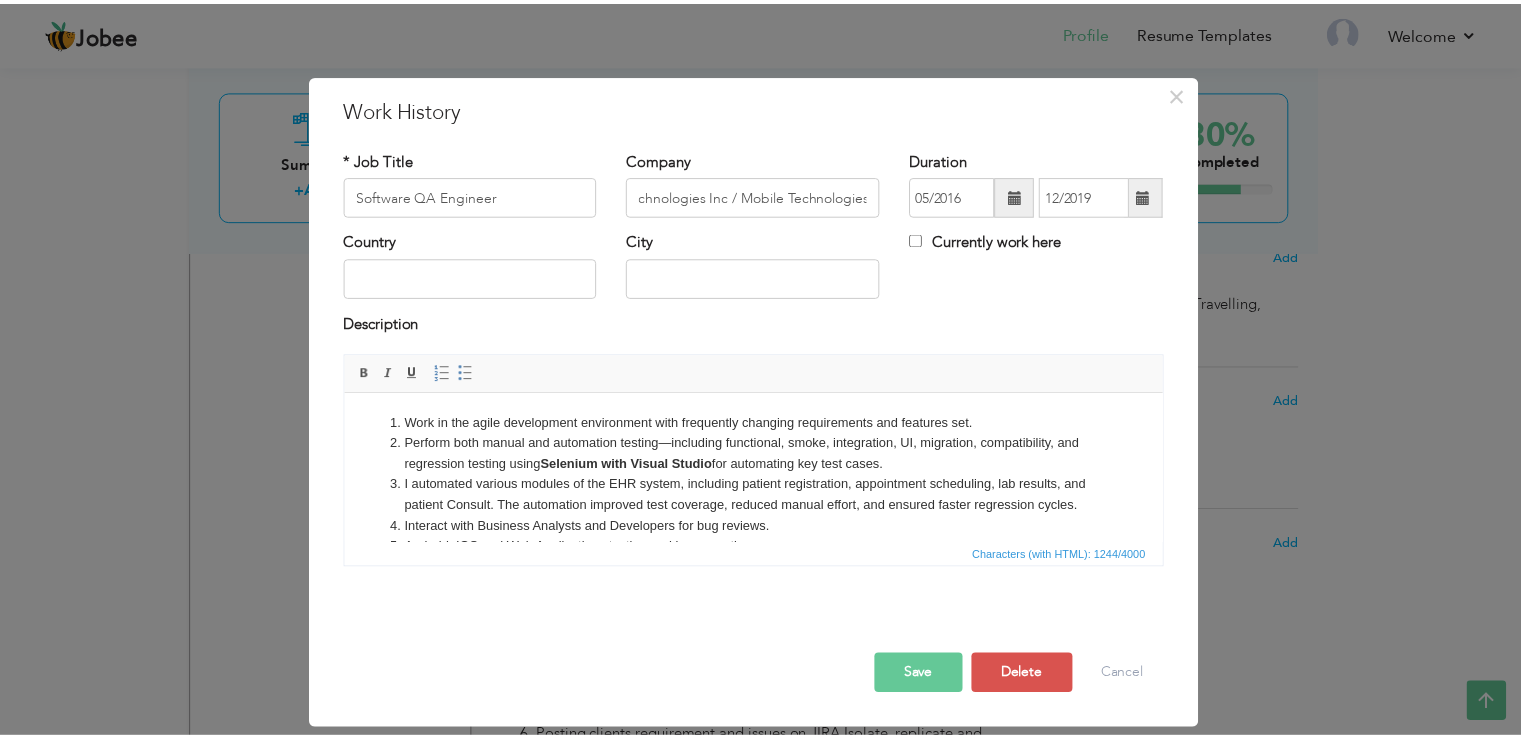 scroll, scrollTop: 0, scrollLeft: 0, axis: both 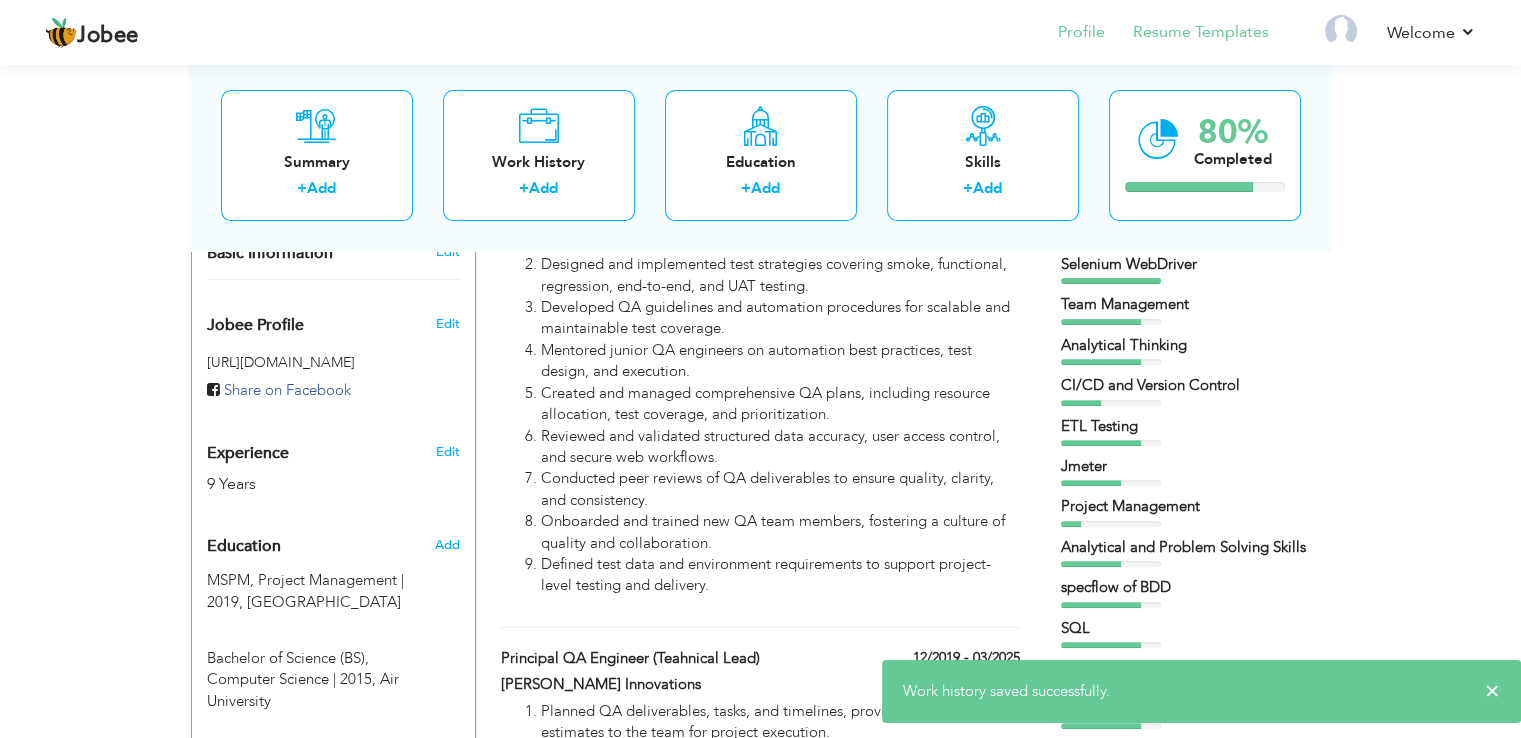 click on "Resume Templates" at bounding box center [1187, 34] 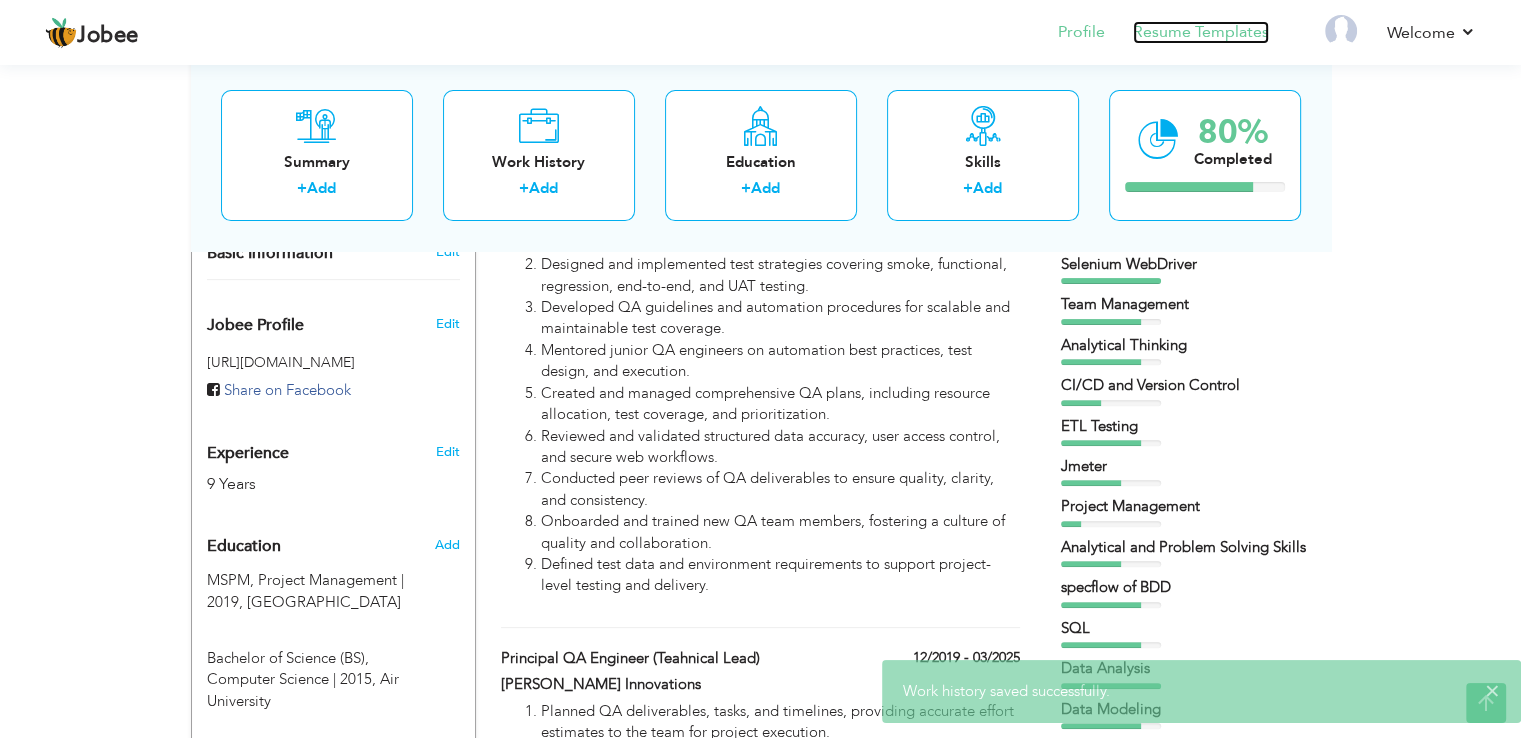 click on "Resume Templates" at bounding box center [1201, 32] 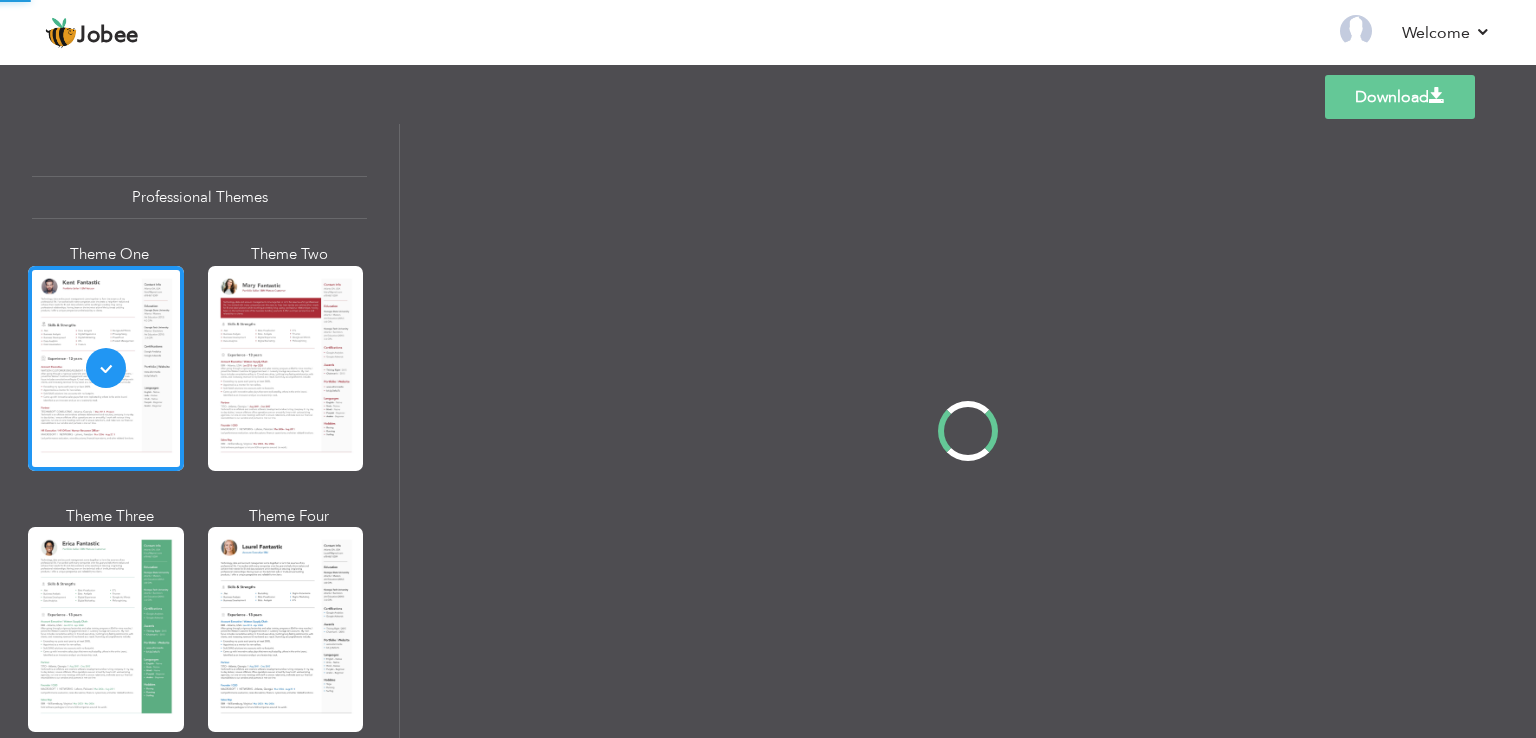 scroll, scrollTop: 0, scrollLeft: 0, axis: both 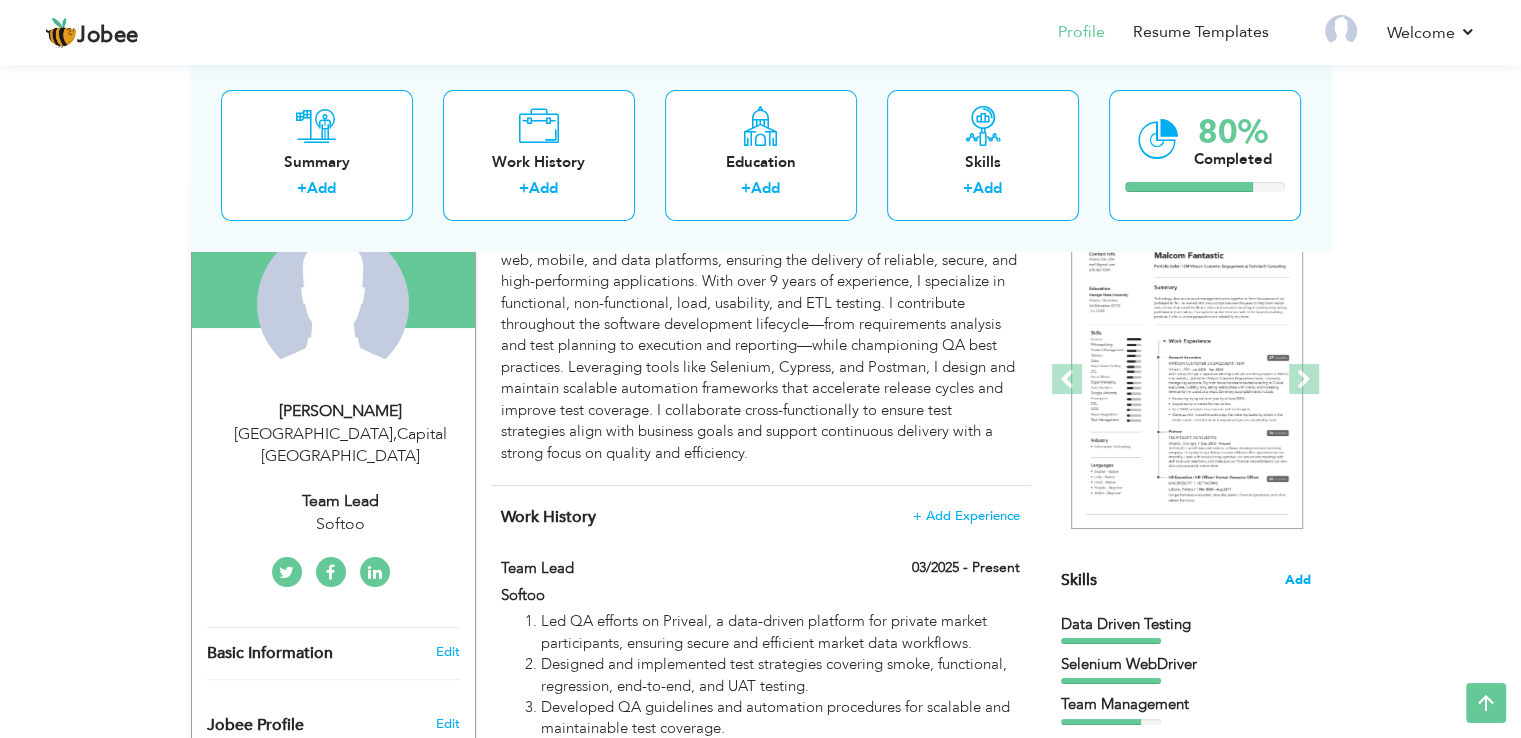 click on "Add" at bounding box center (1298, 580) 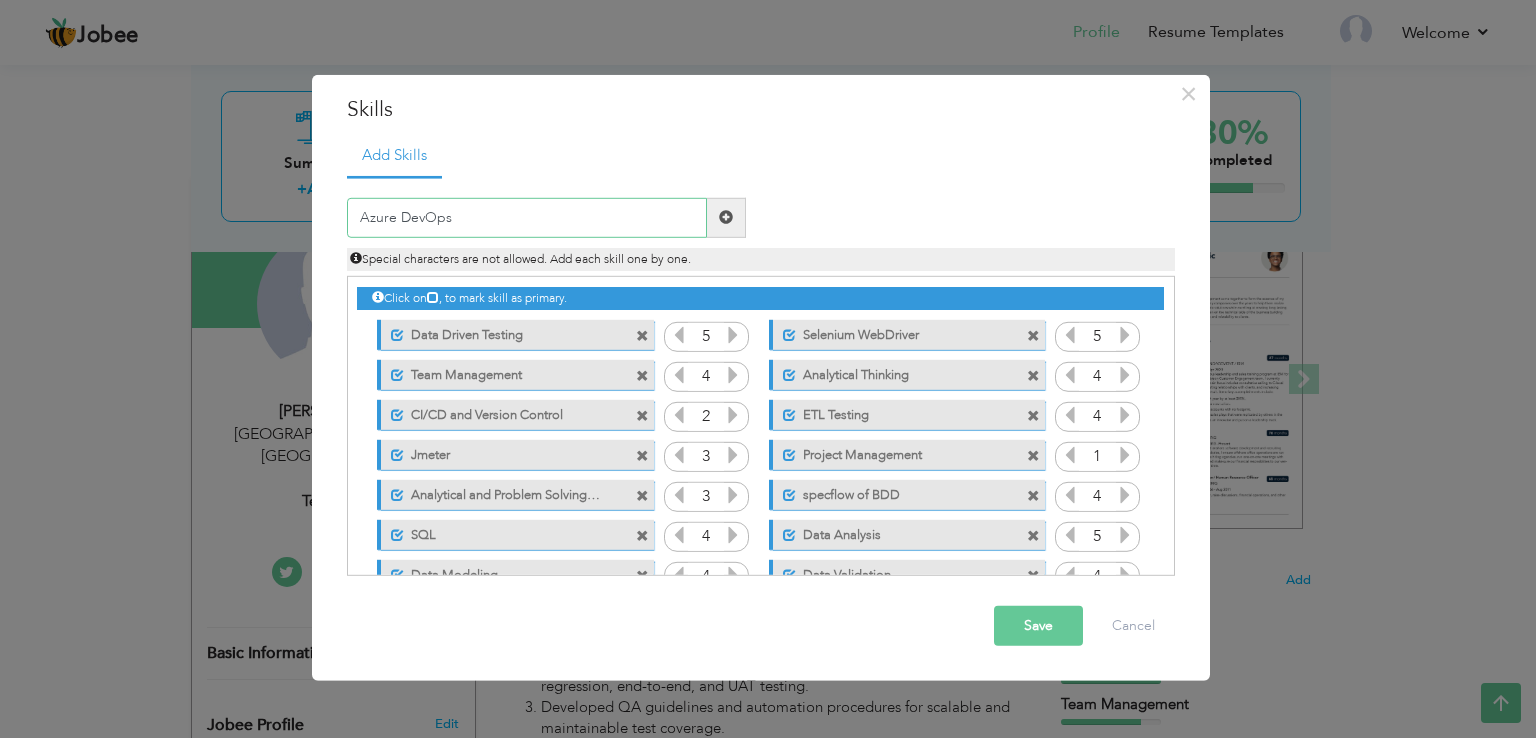 type on "Azure DevOps" 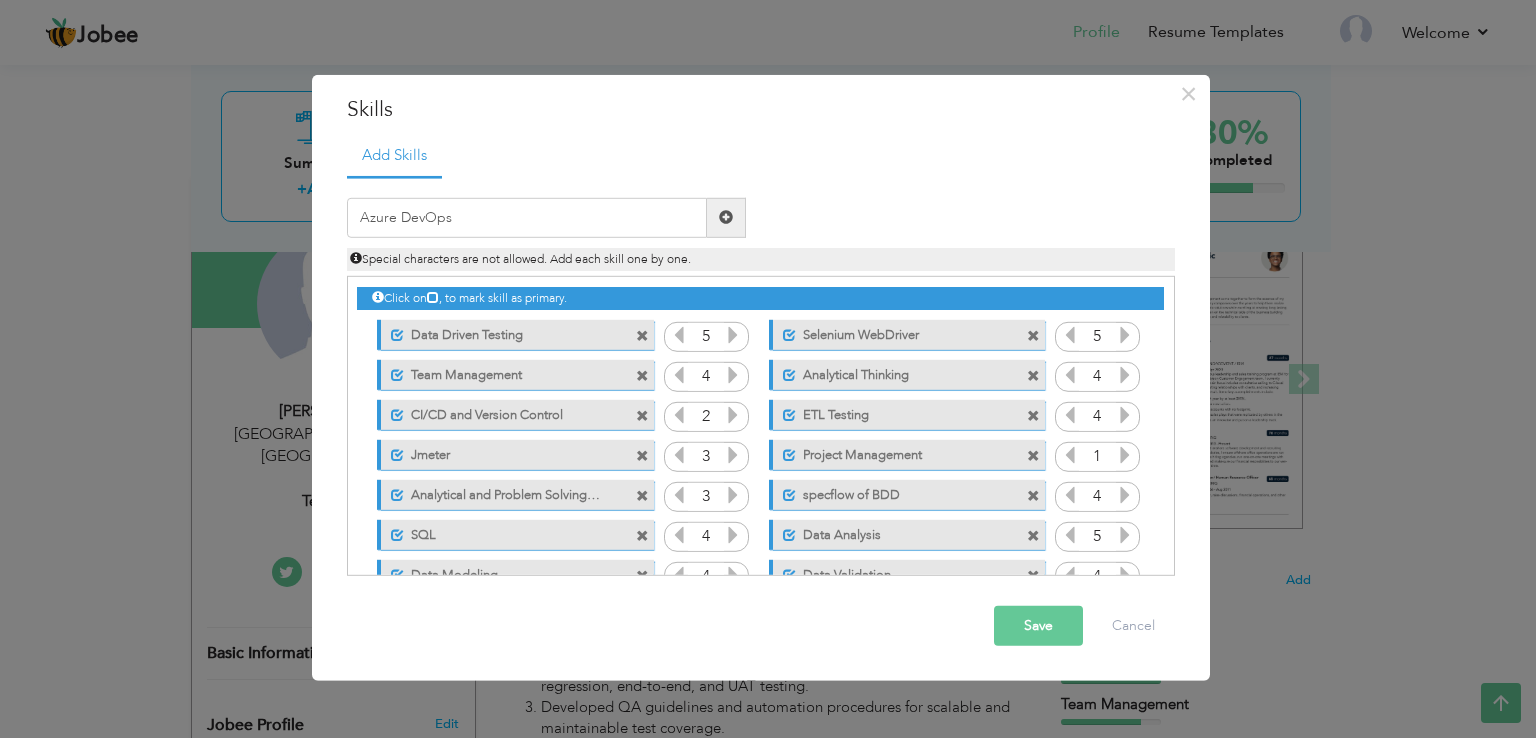 click at bounding box center [726, 217] 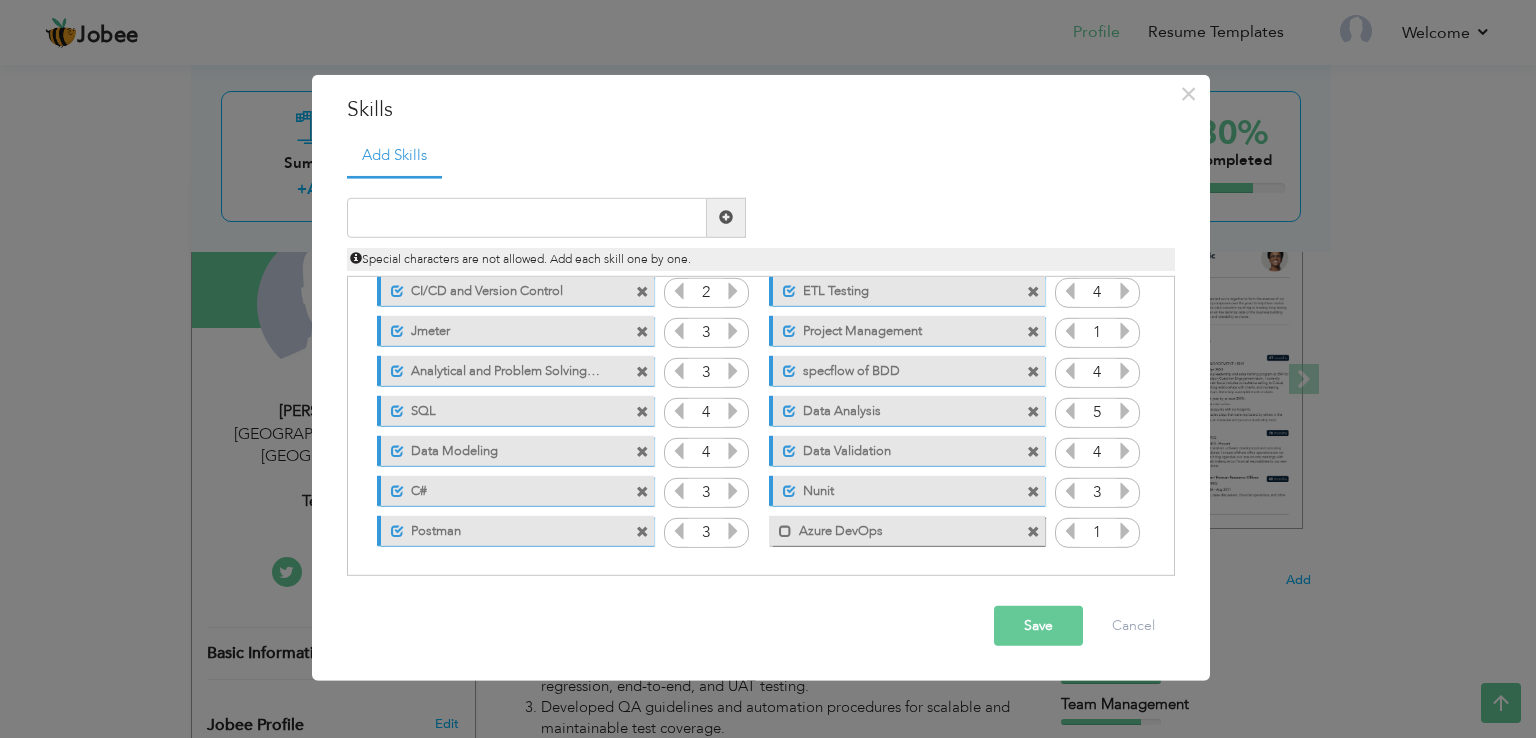 scroll, scrollTop: 124, scrollLeft: 0, axis: vertical 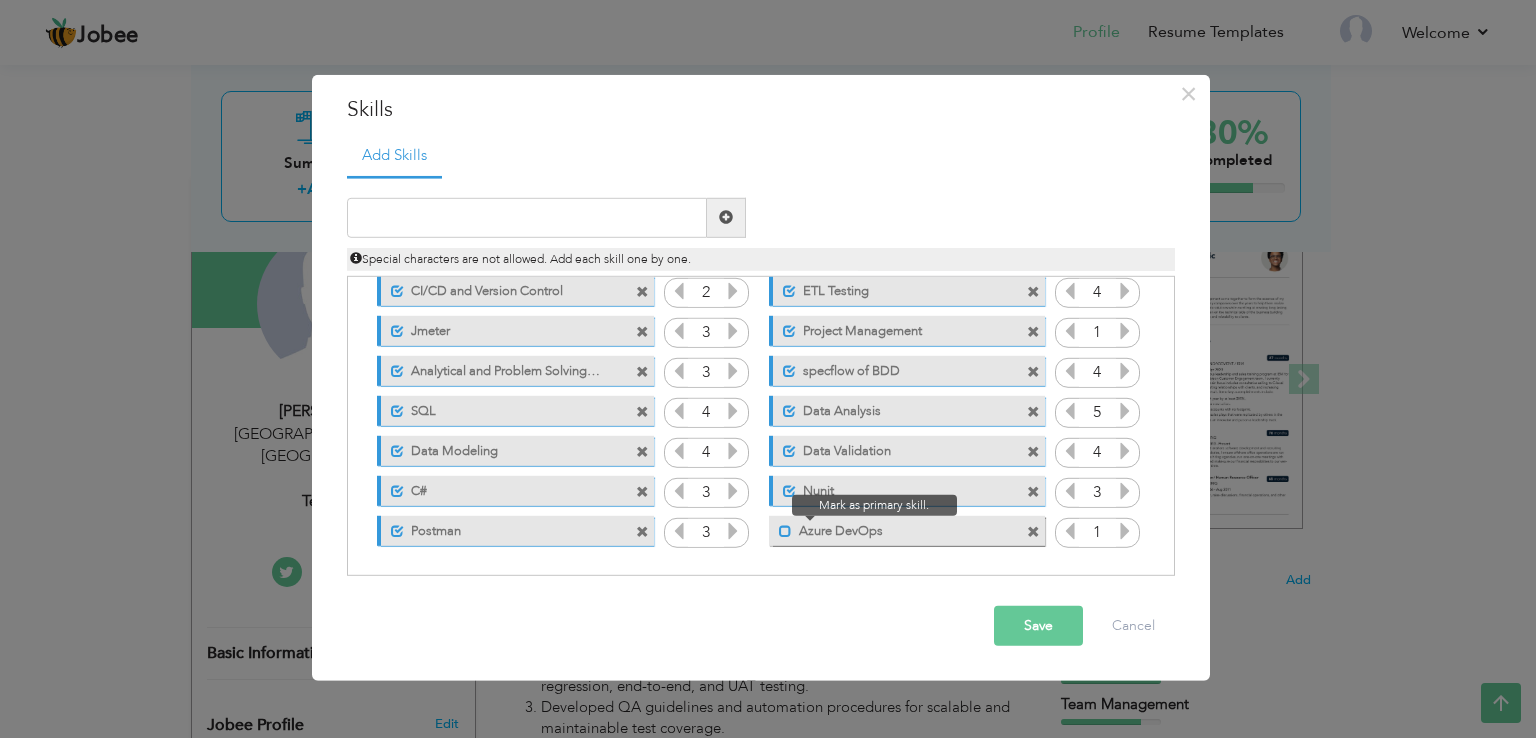 click at bounding box center (785, 531) 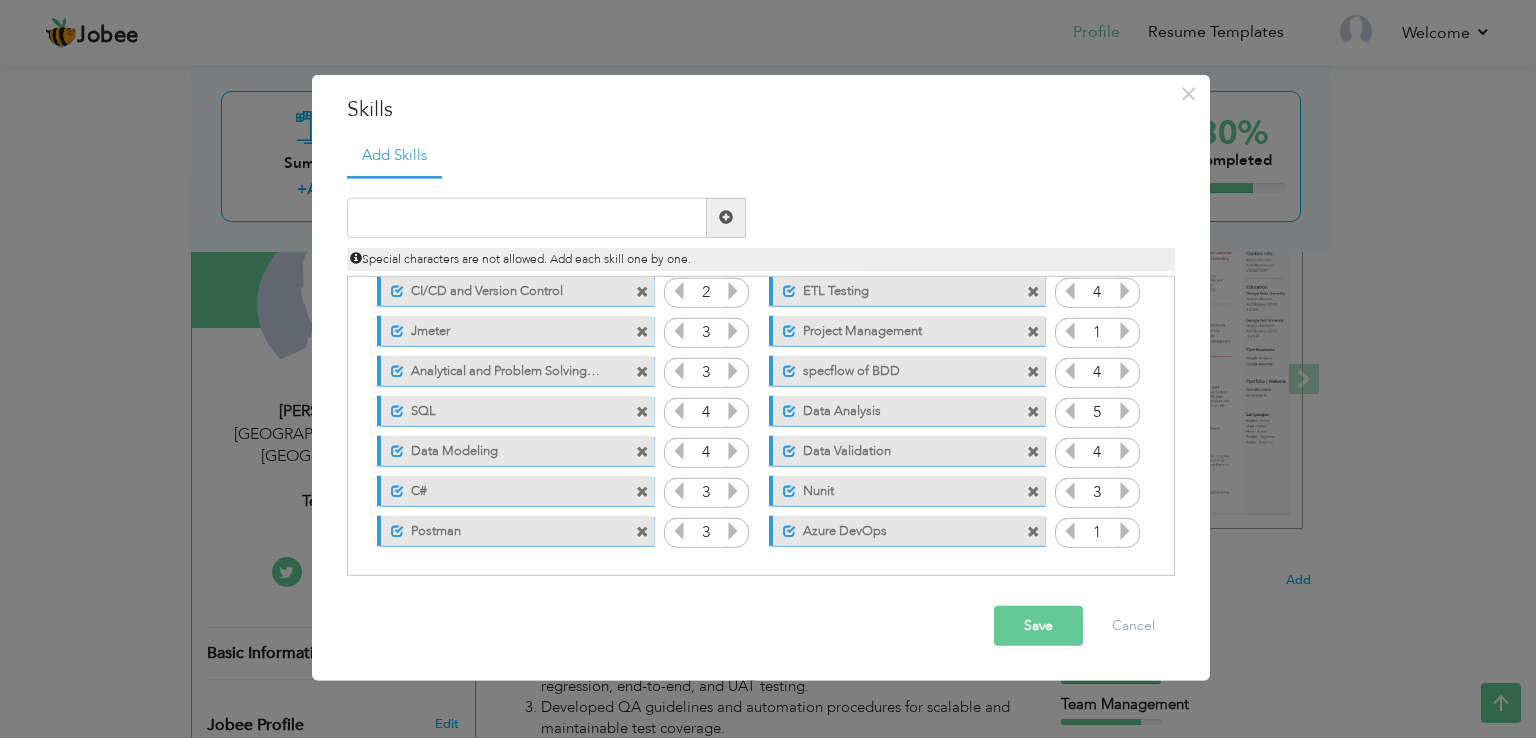 click on "1" at bounding box center (1097, 533) 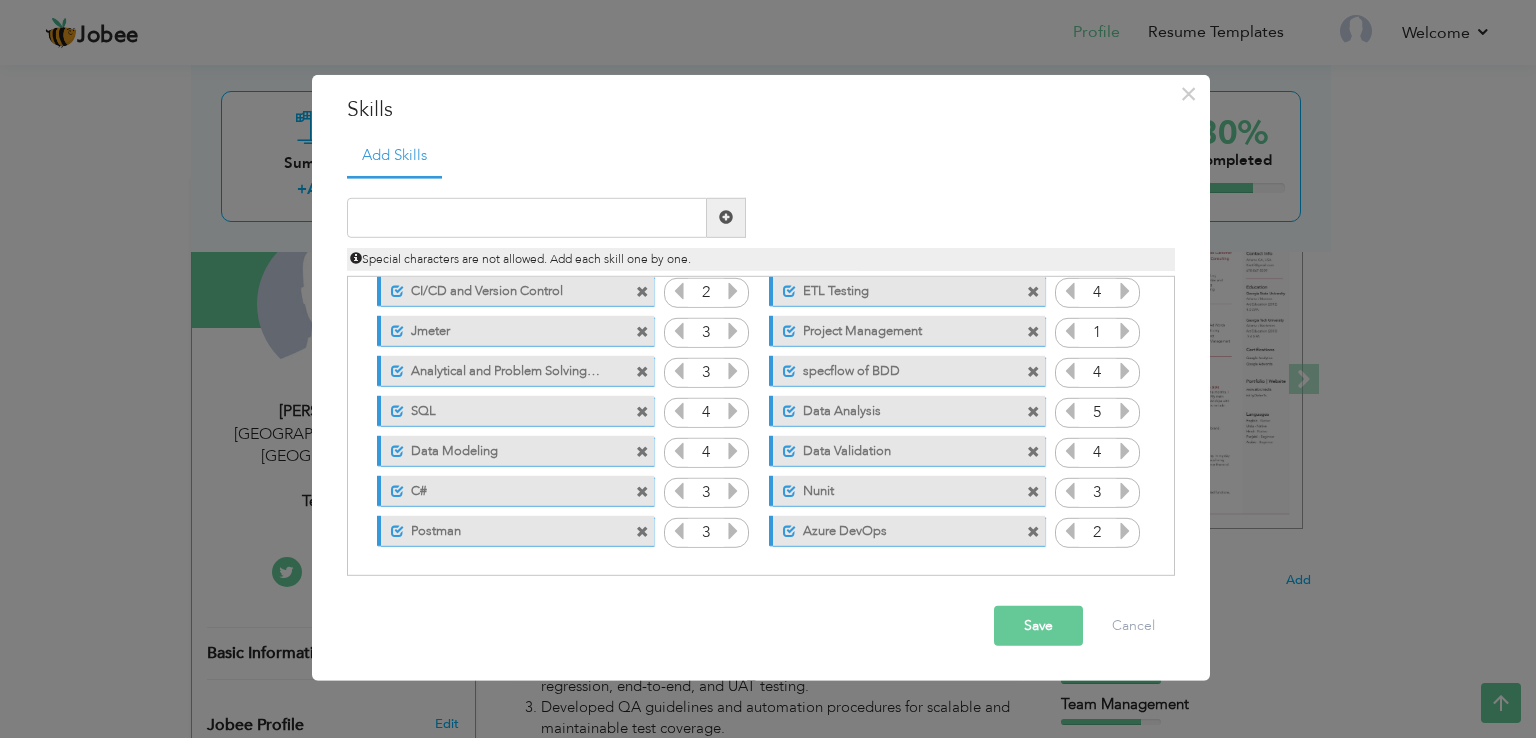 click at bounding box center (1125, 531) 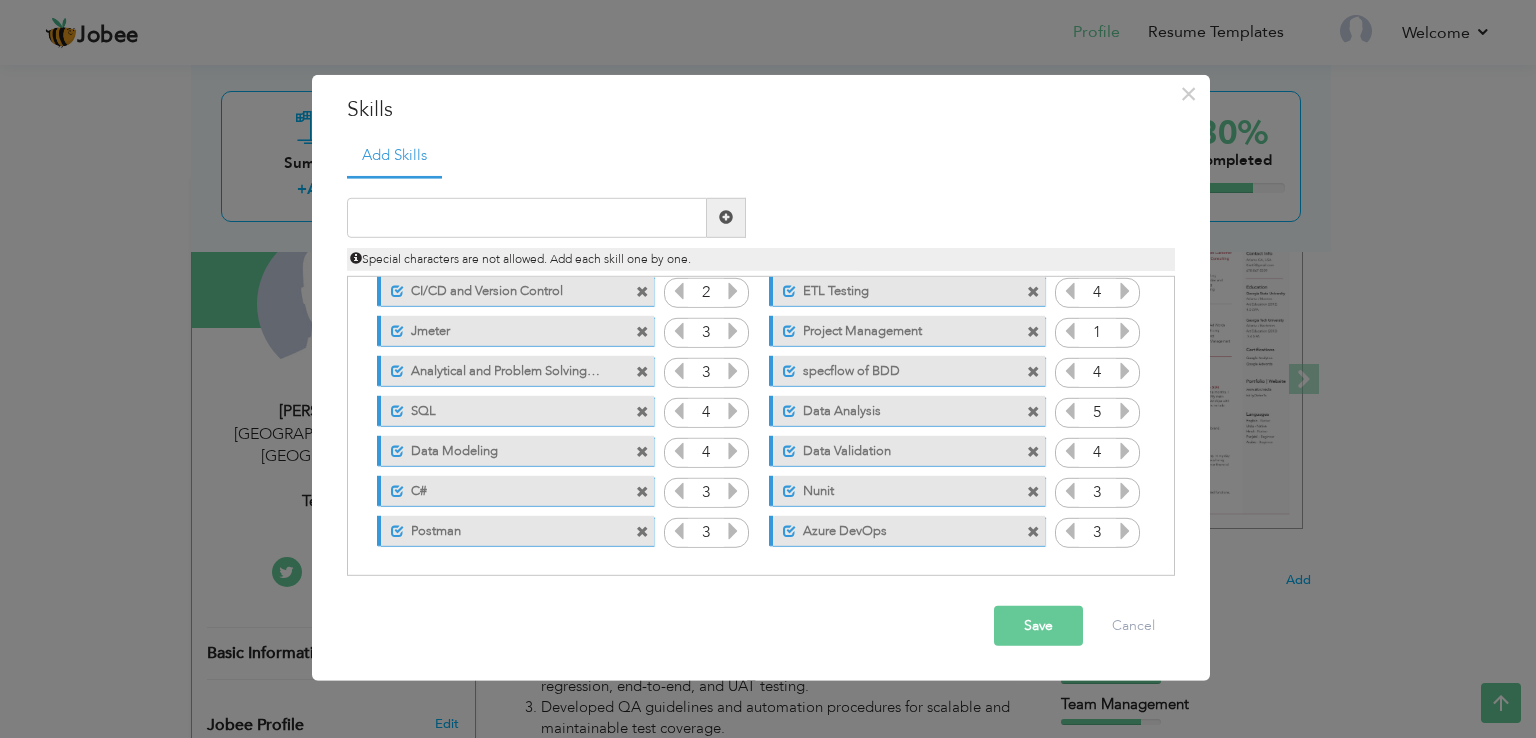 click at bounding box center (1125, 531) 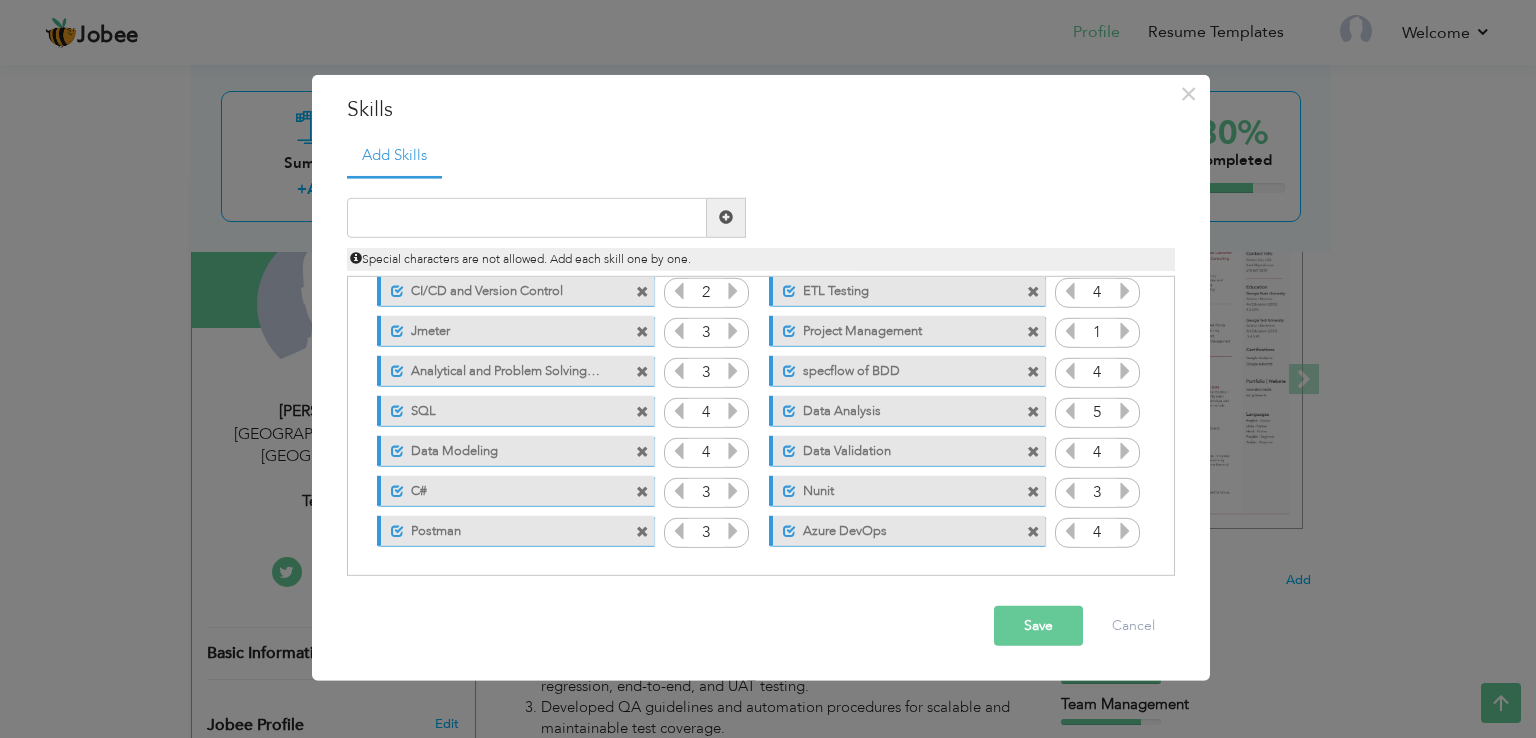 click on "Save" at bounding box center [1038, 626] 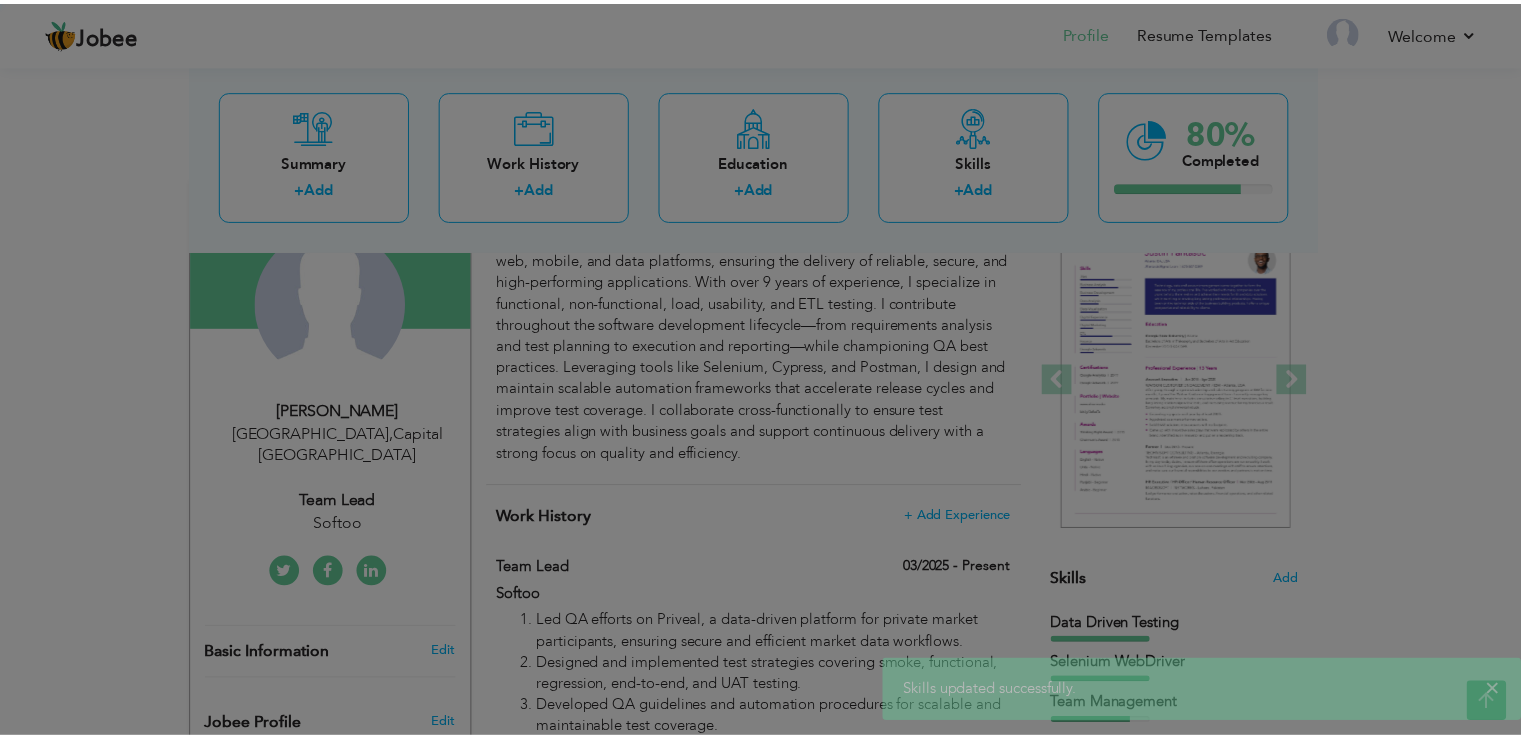 scroll, scrollTop: 0, scrollLeft: 0, axis: both 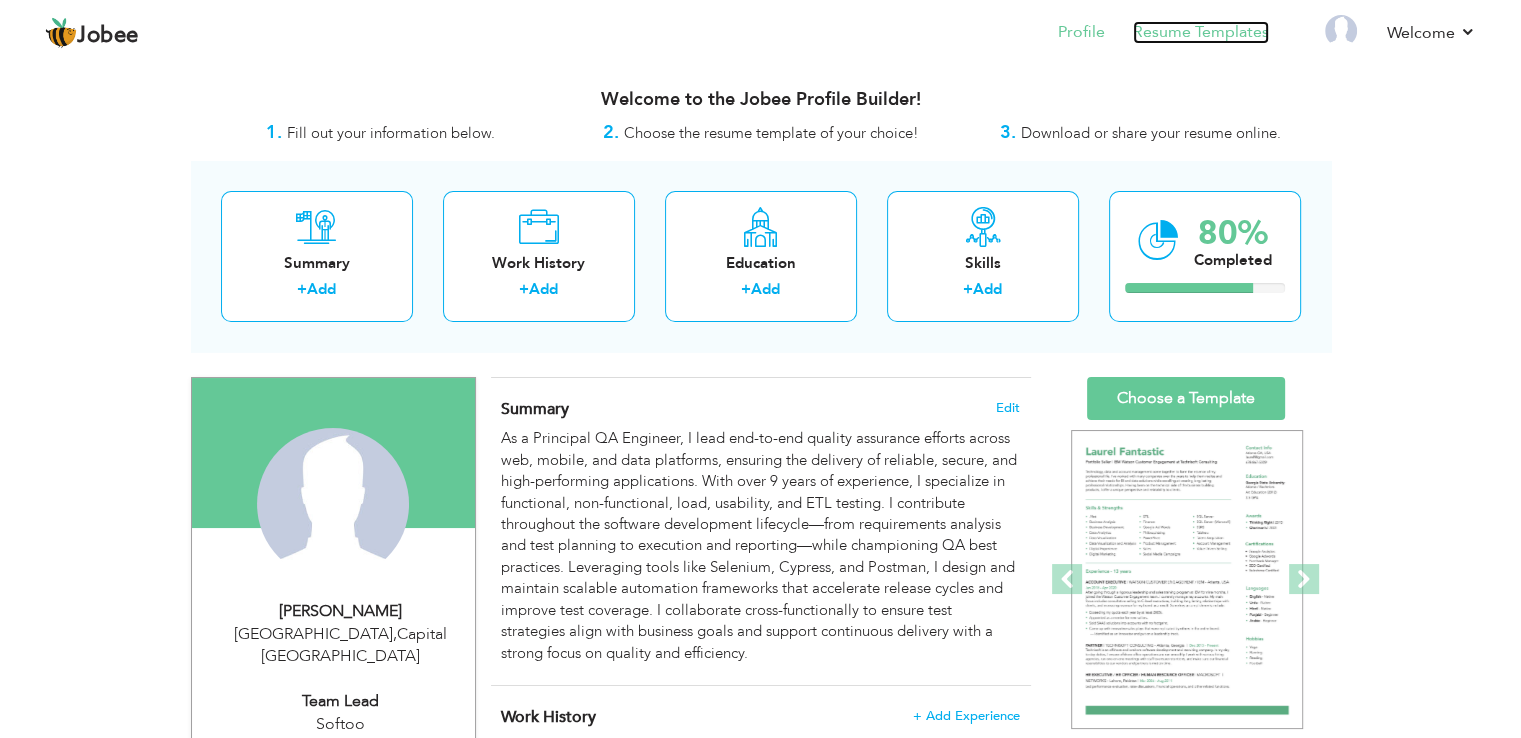click on "Resume Templates" at bounding box center (1201, 32) 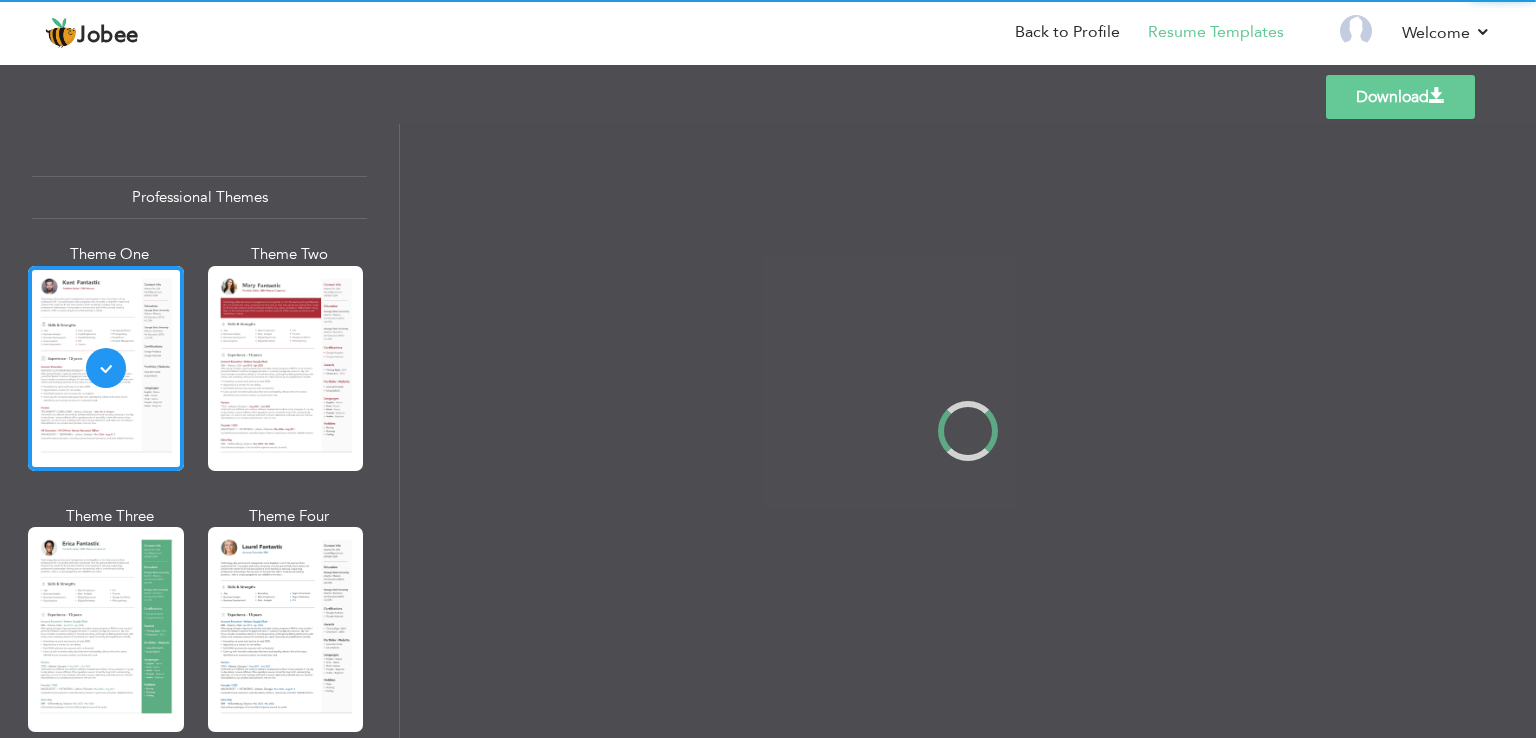 scroll, scrollTop: 0, scrollLeft: 0, axis: both 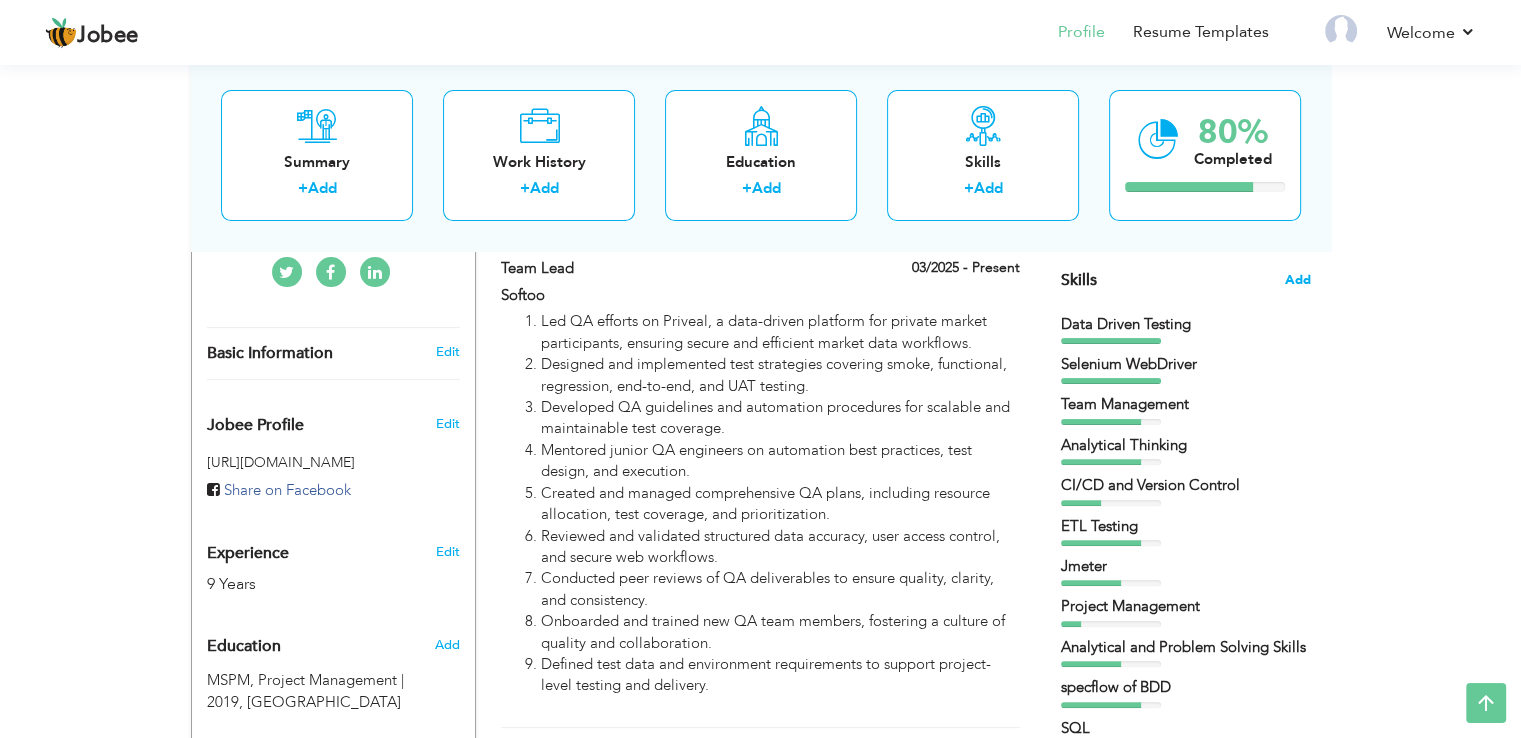 click on "Add" at bounding box center [1298, 280] 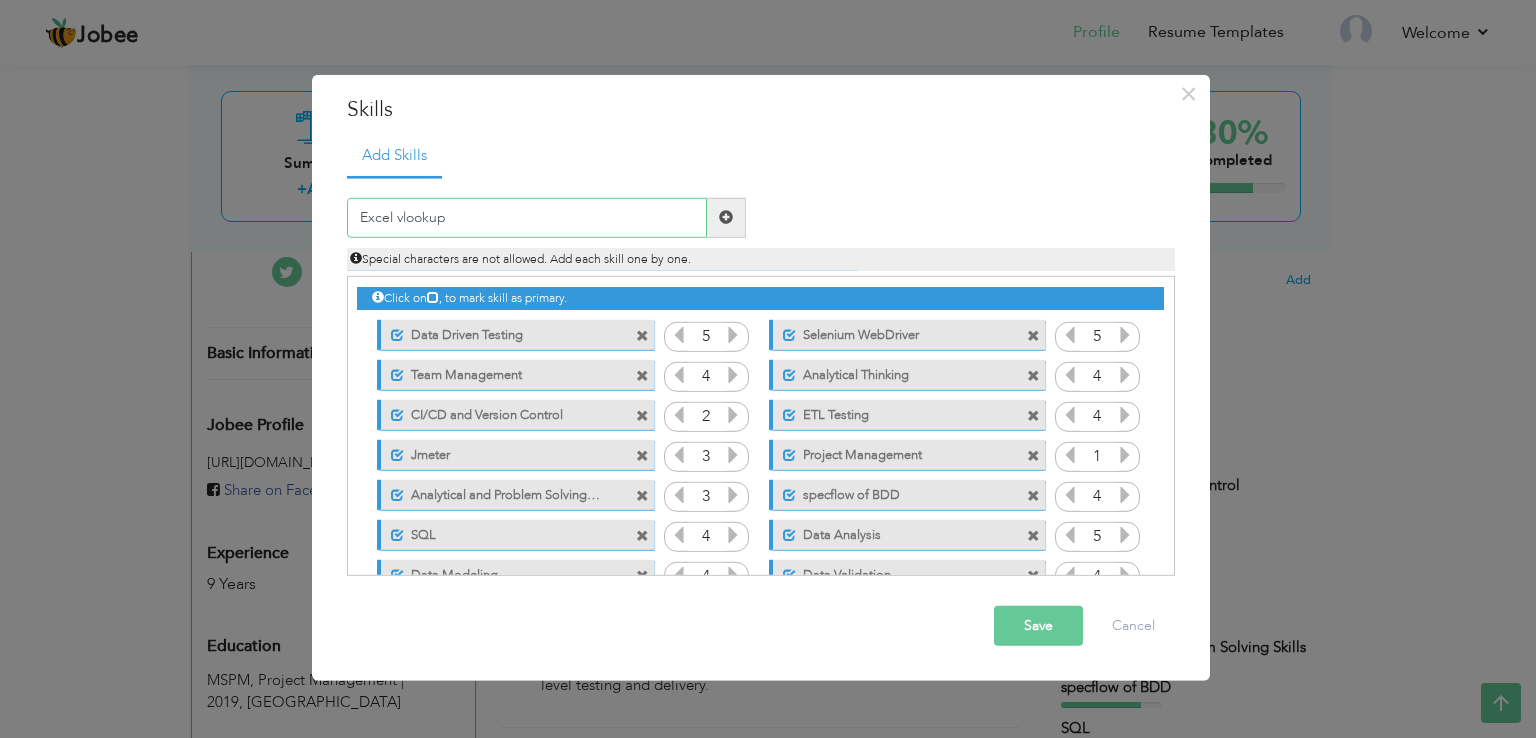 drag, startPoint x: 592, startPoint y: 213, endPoint x: 221, endPoint y: 219, distance: 371.04852 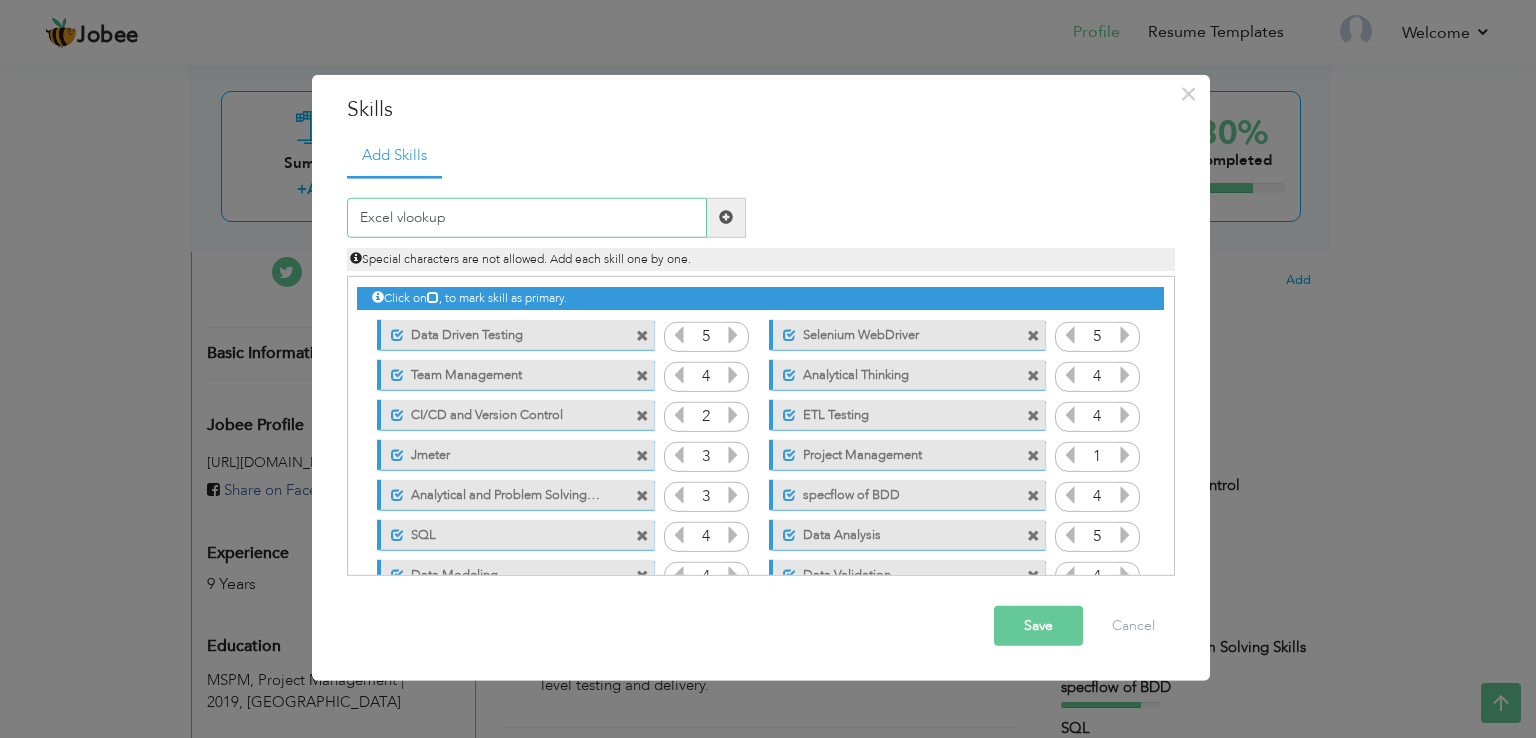 click on "Excel vlookup" at bounding box center (527, 218) 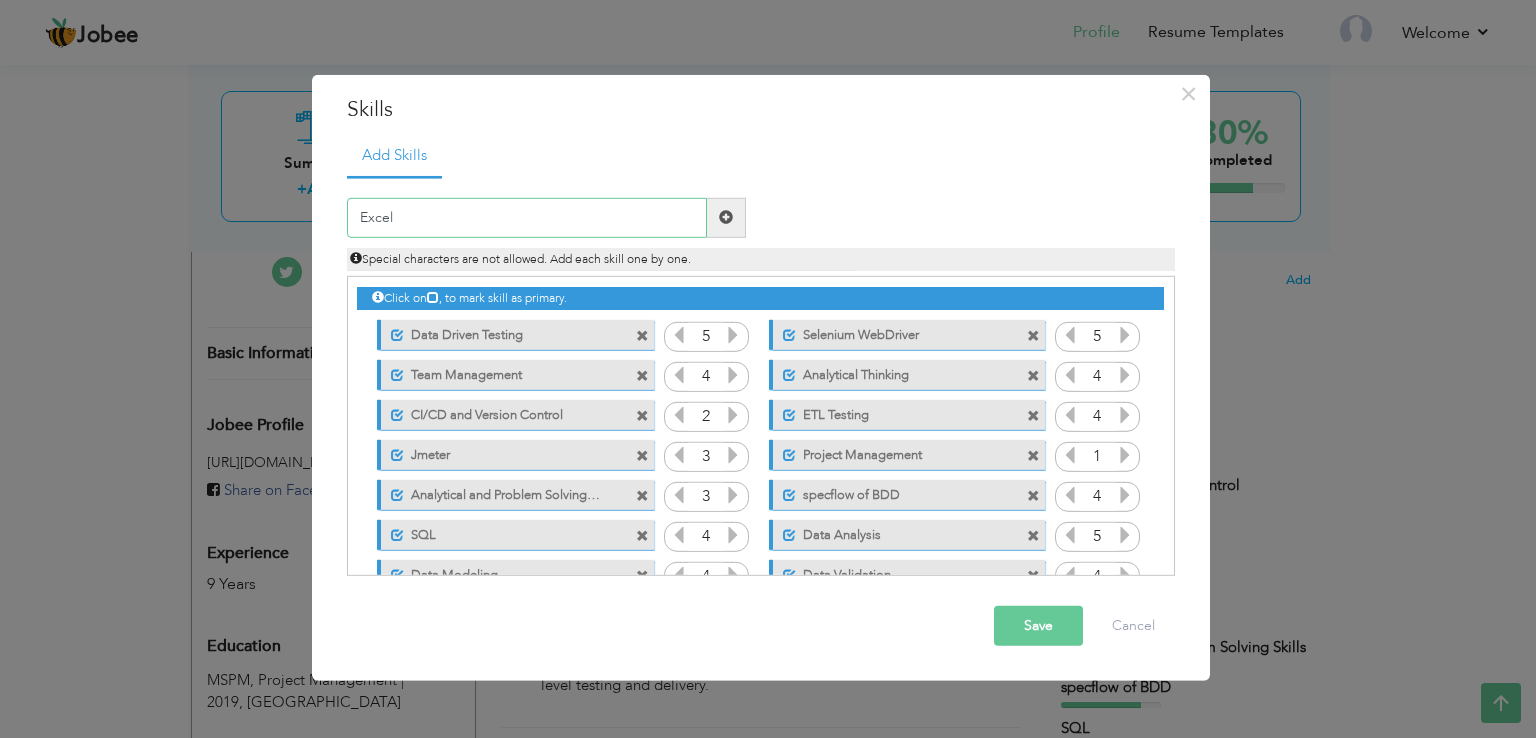 type on "Excel" 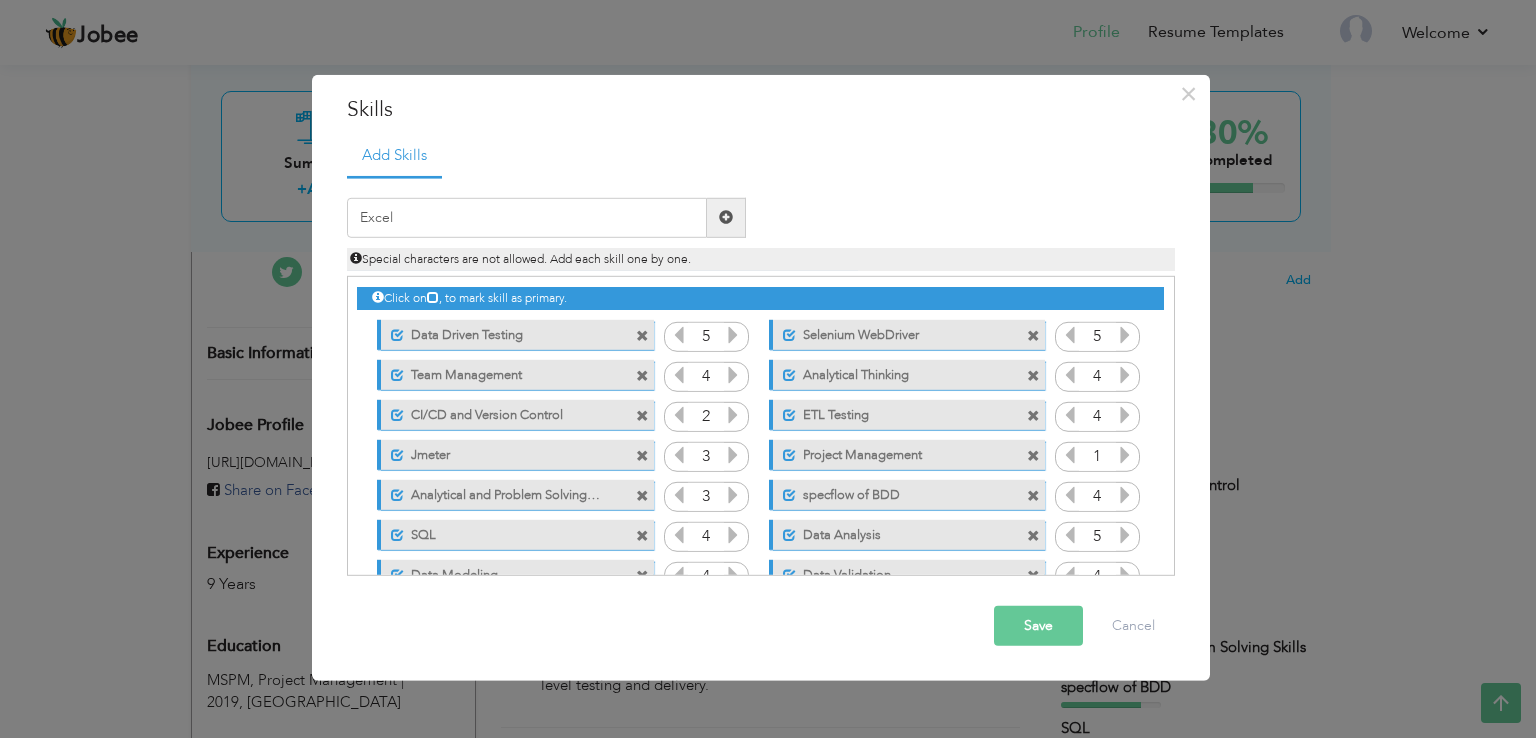 click on "Excel" at bounding box center [546, 218] 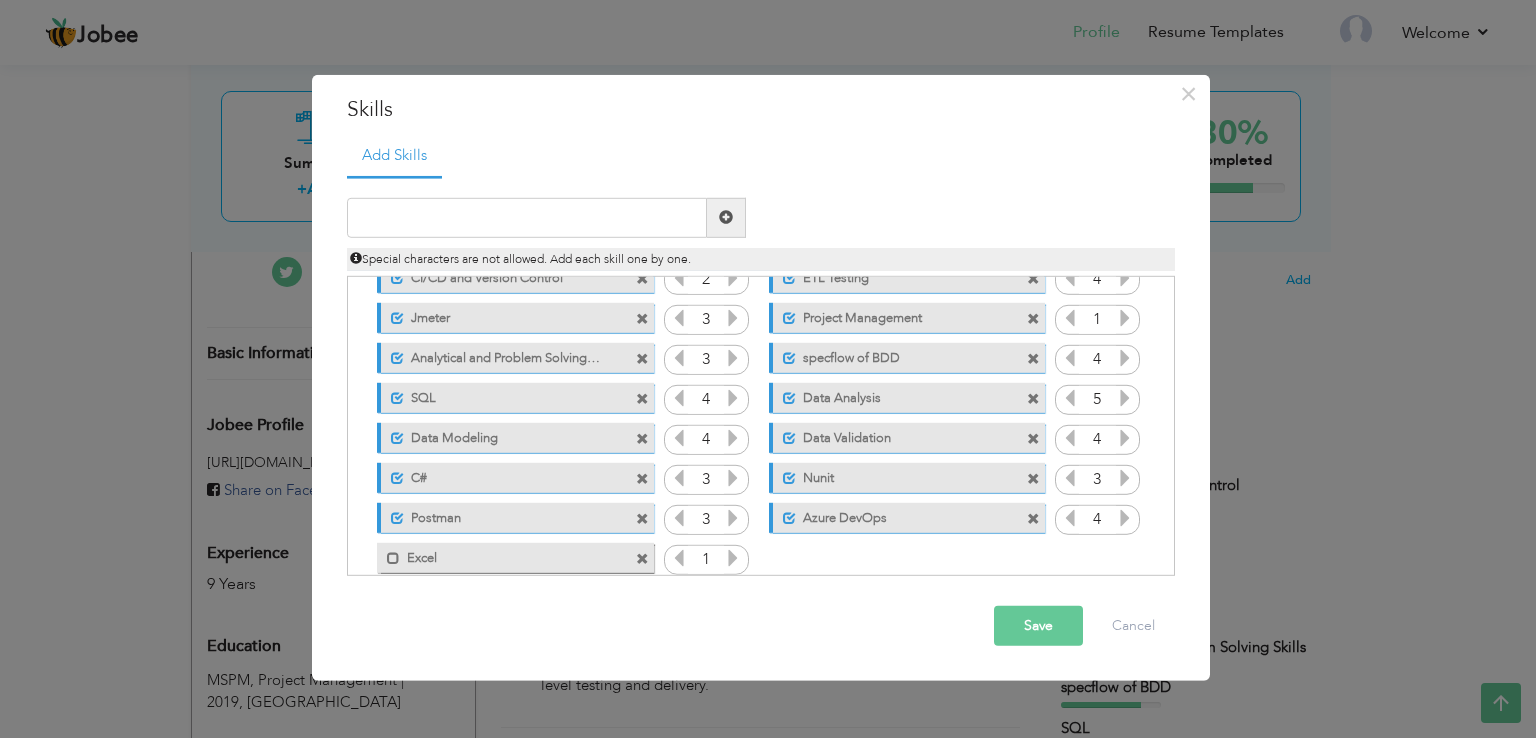 scroll, scrollTop: 164, scrollLeft: 0, axis: vertical 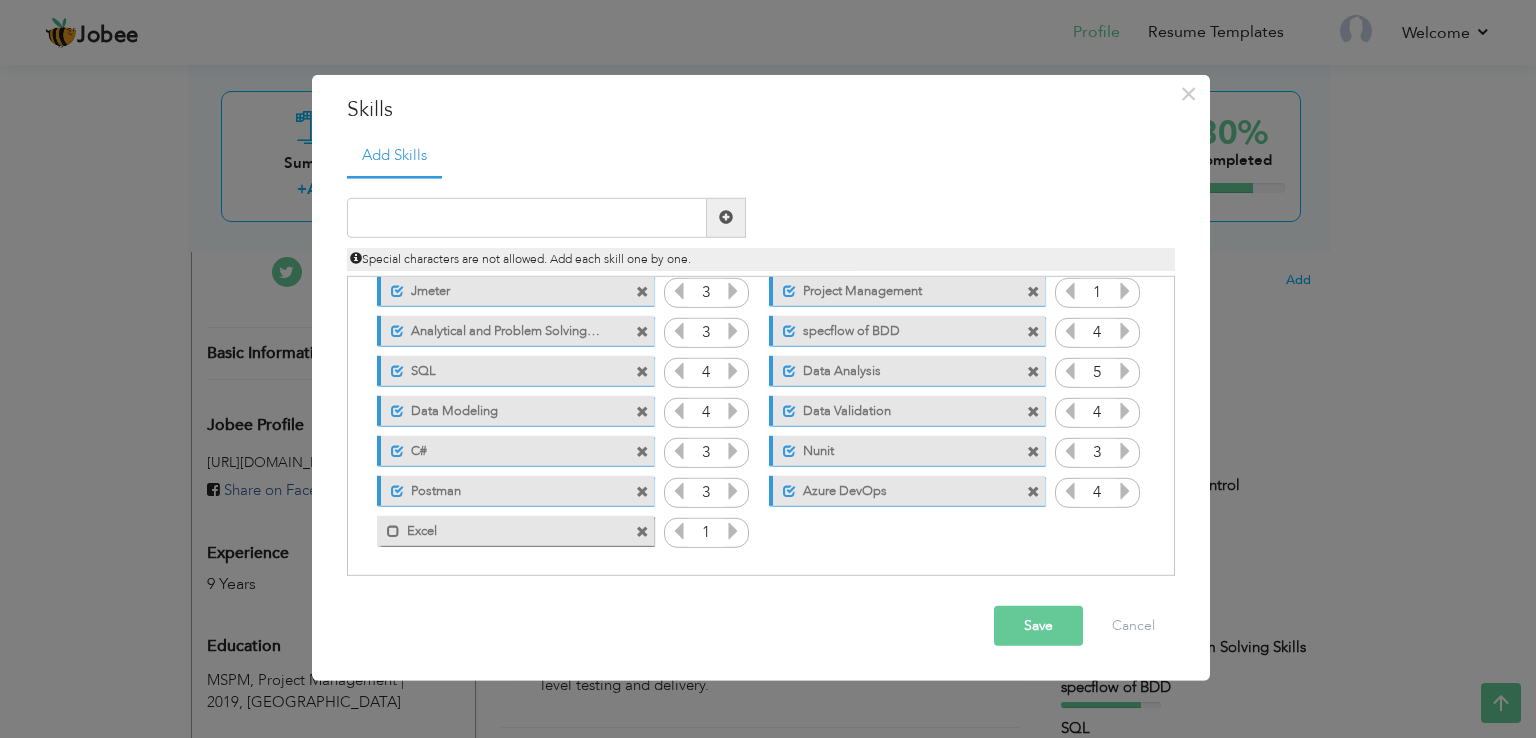 click on "Excel" at bounding box center (501, 528) 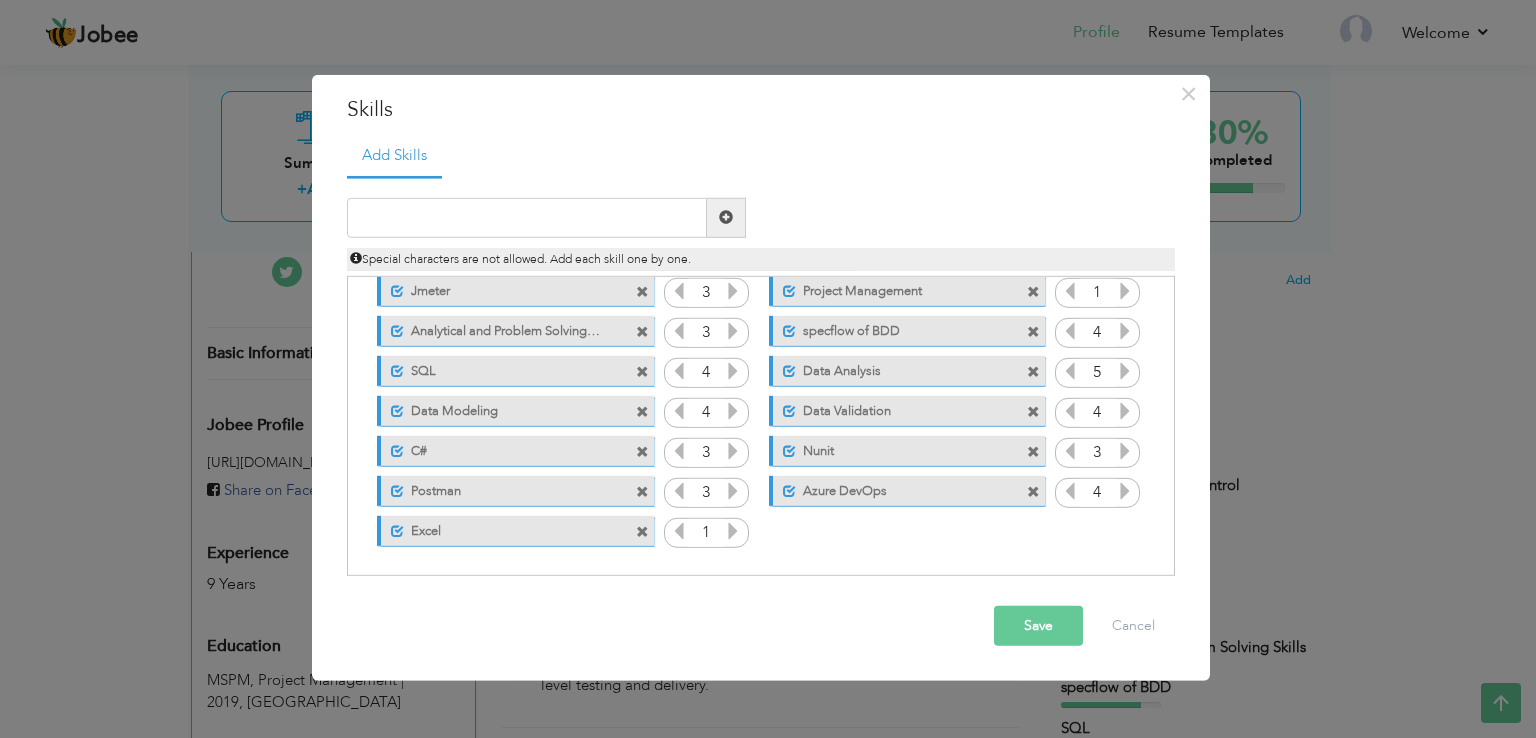 click at bounding box center (733, 531) 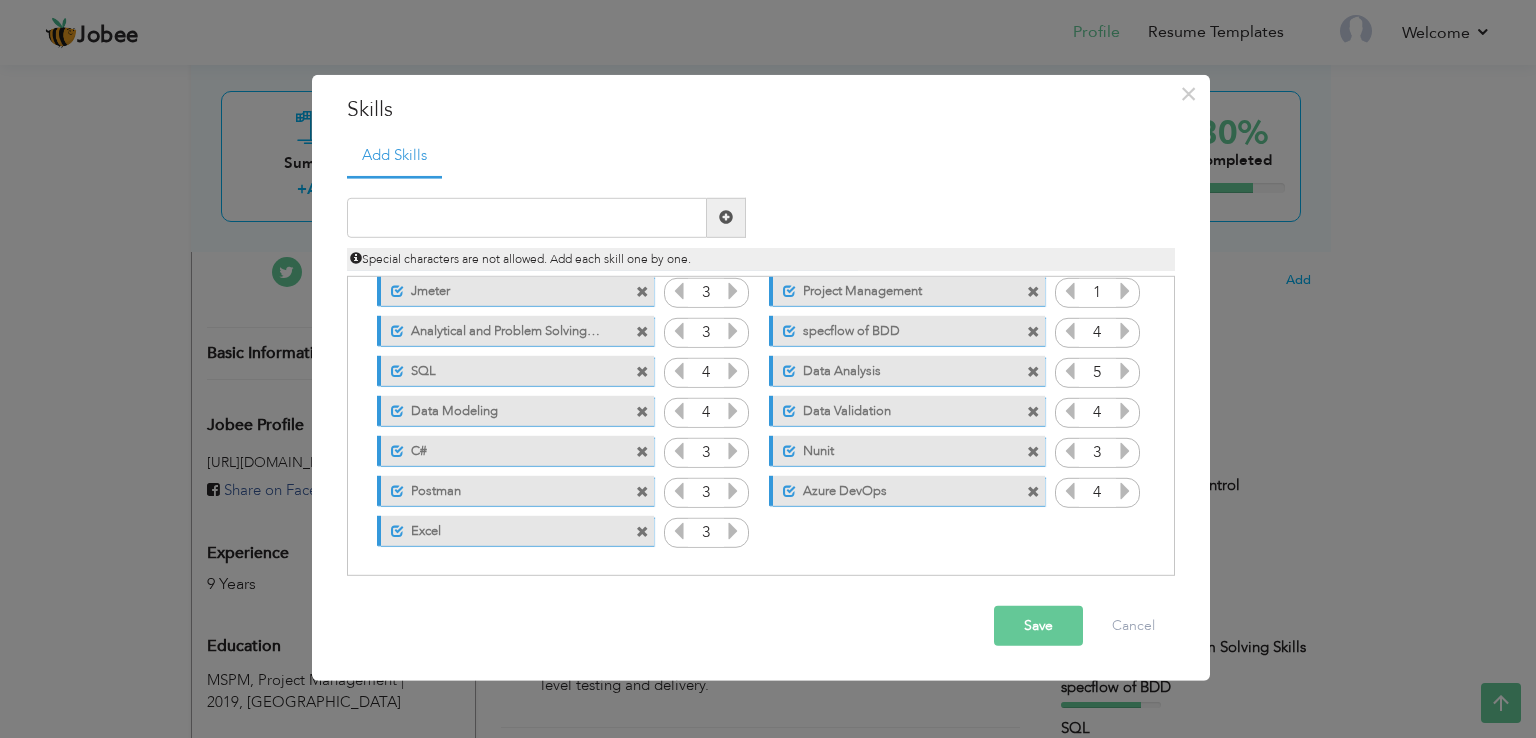 click on "Save" at bounding box center [1038, 626] 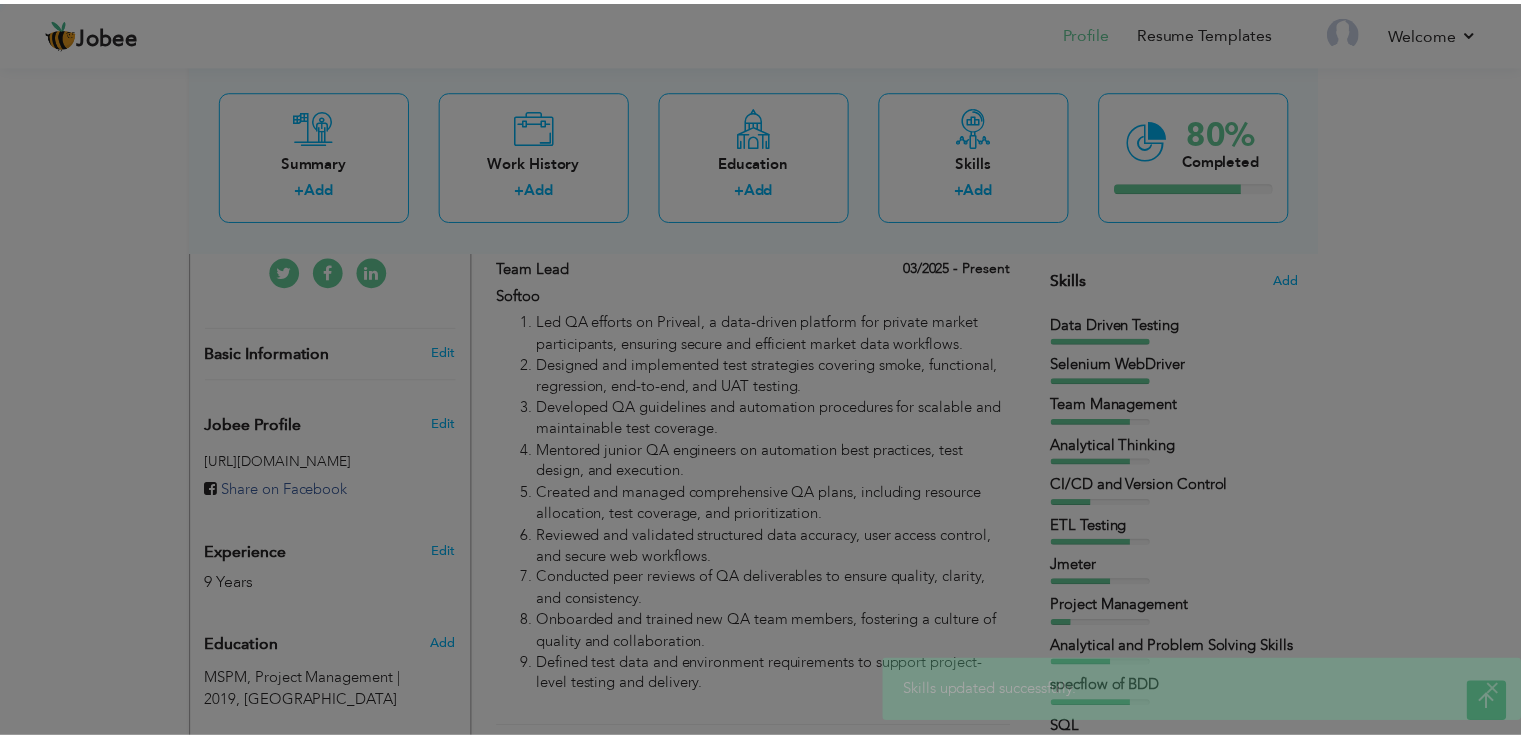 scroll, scrollTop: 0, scrollLeft: 0, axis: both 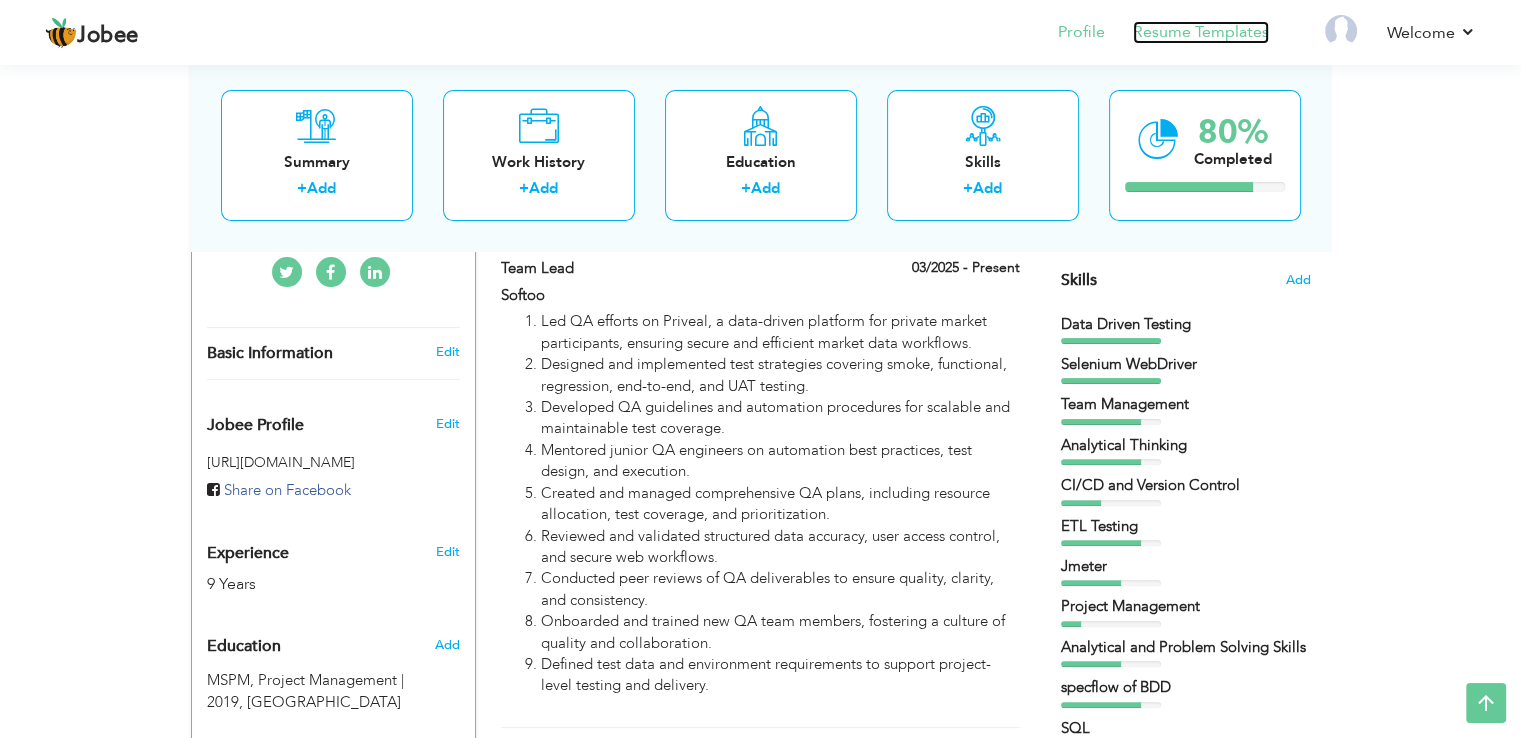 click on "Resume Templates" at bounding box center (1201, 32) 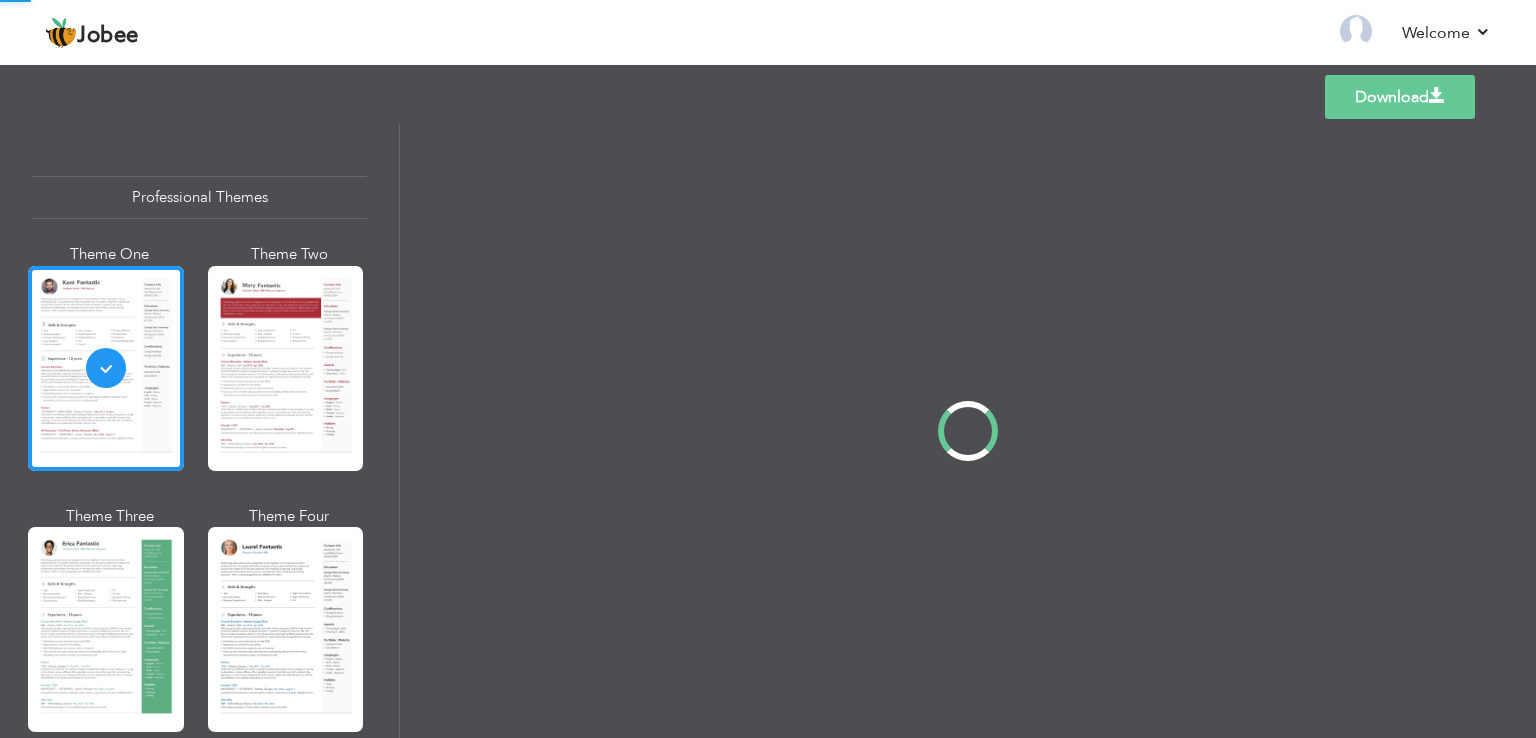 scroll, scrollTop: 0, scrollLeft: 0, axis: both 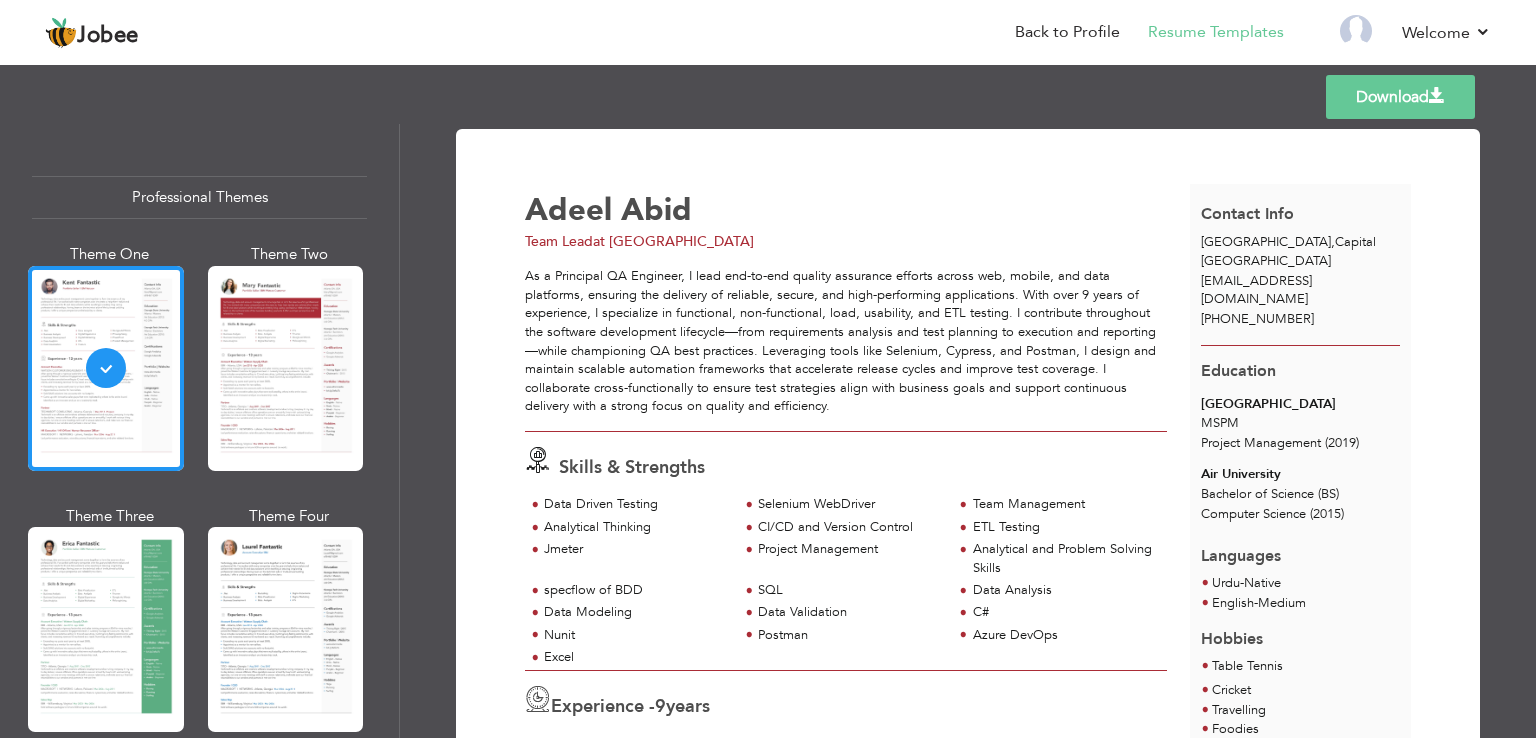 click on "Download" at bounding box center [1400, 97] 